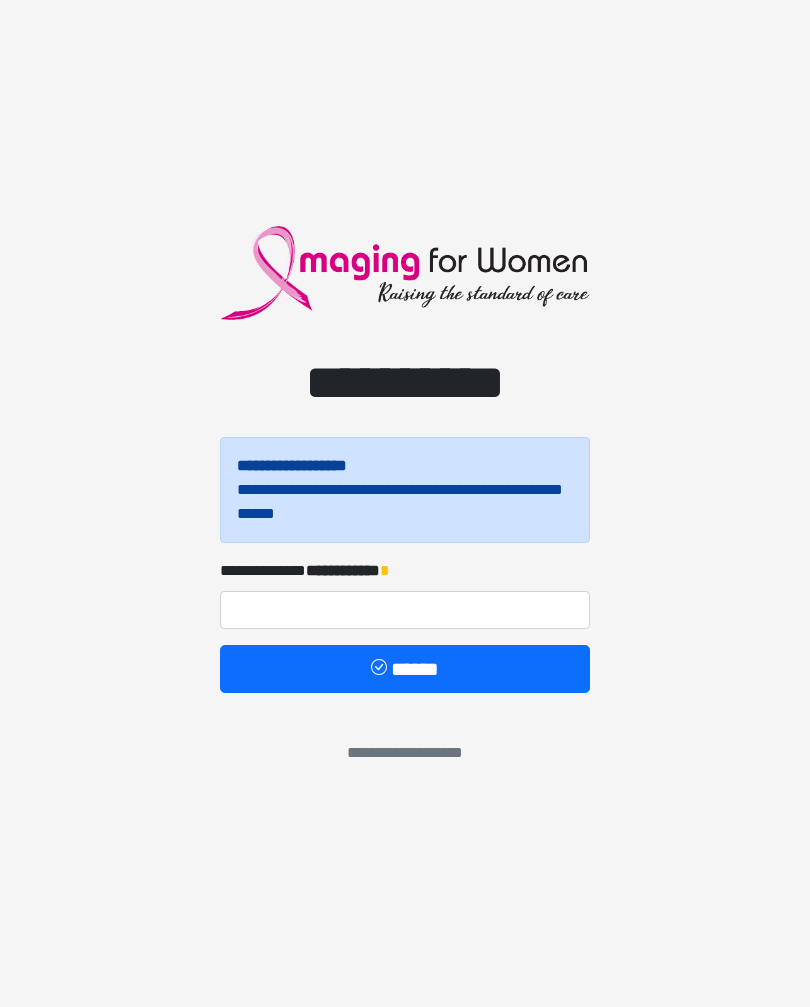 scroll, scrollTop: 0, scrollLeft: 0, axis: both 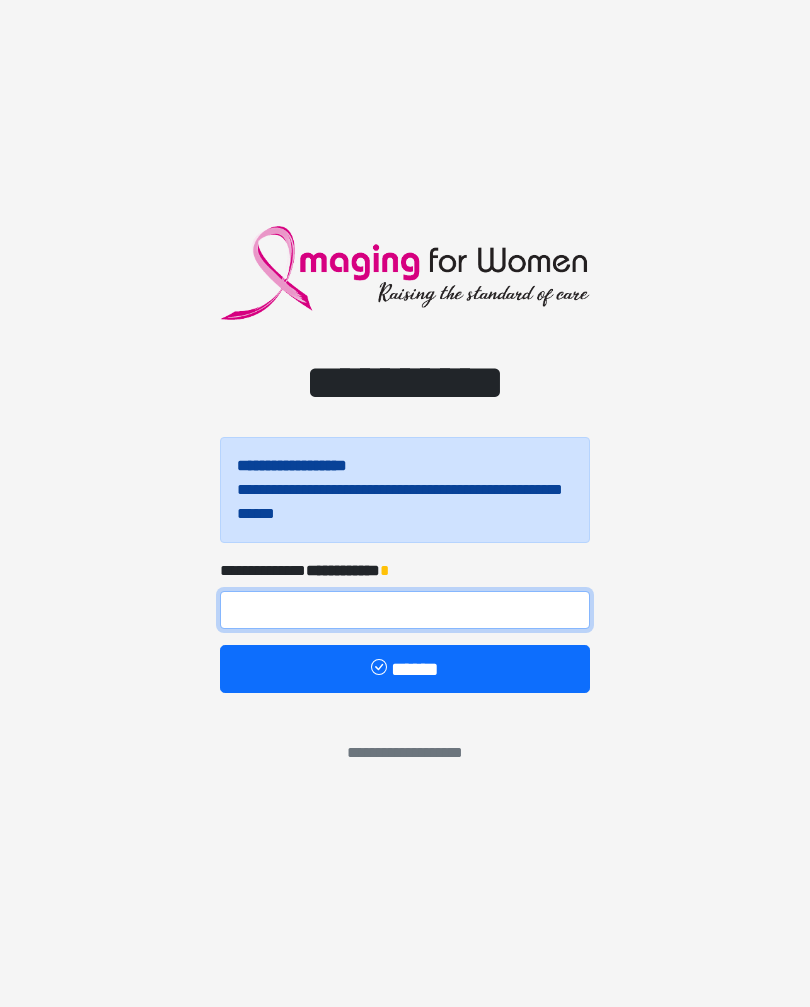 click at bounding box center (405, 610) 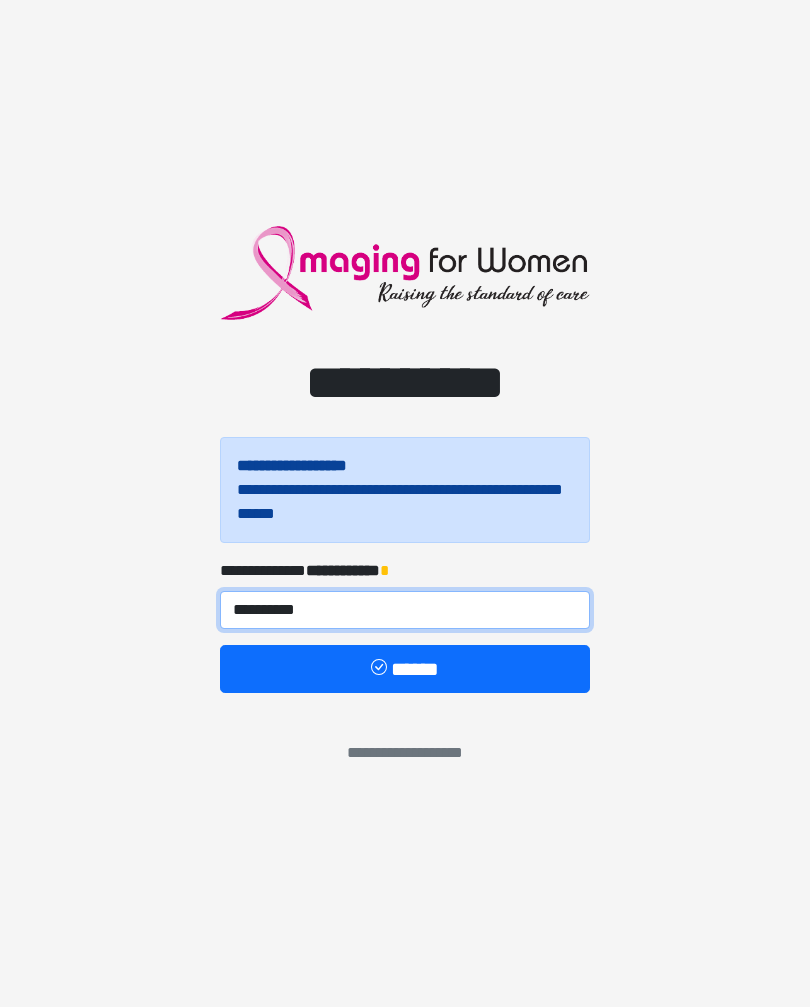 type on "**********" 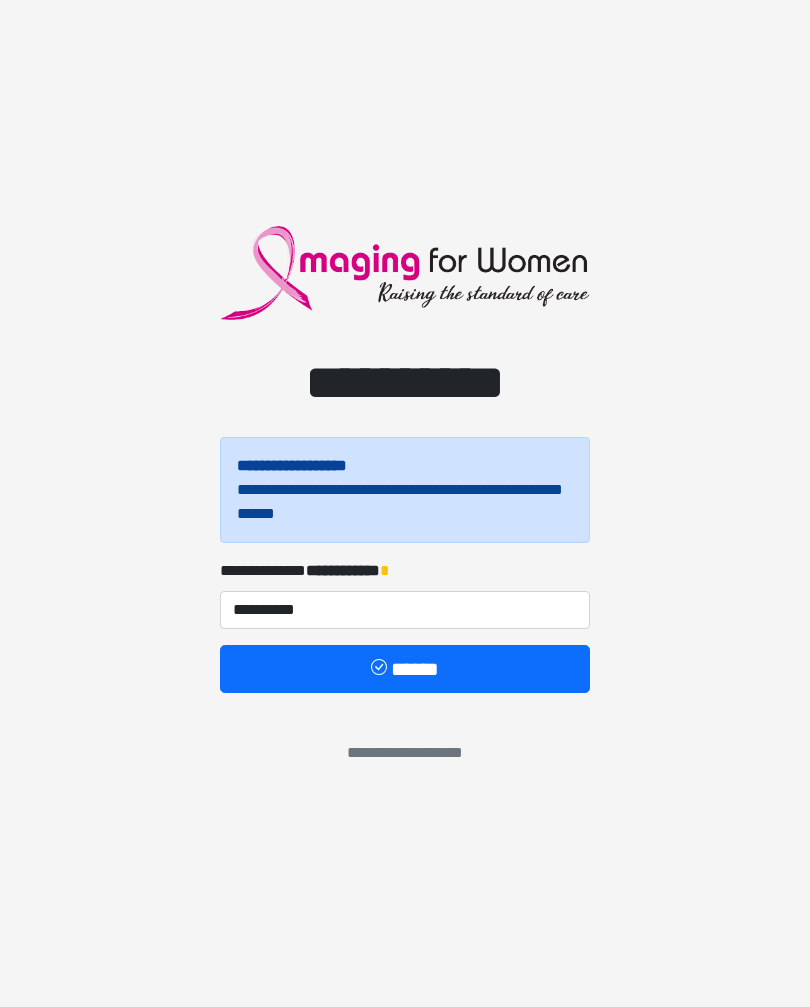 click on "******" at bounding box center [405, 669] 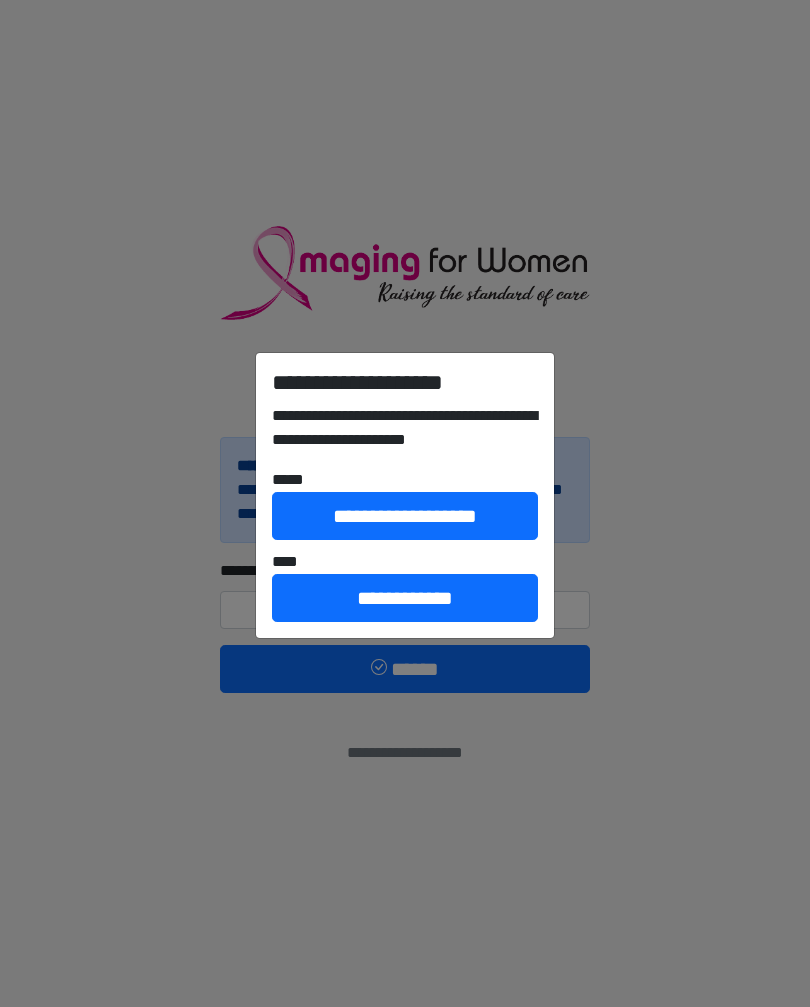 click on "**********" at bounding box center (405, 598) 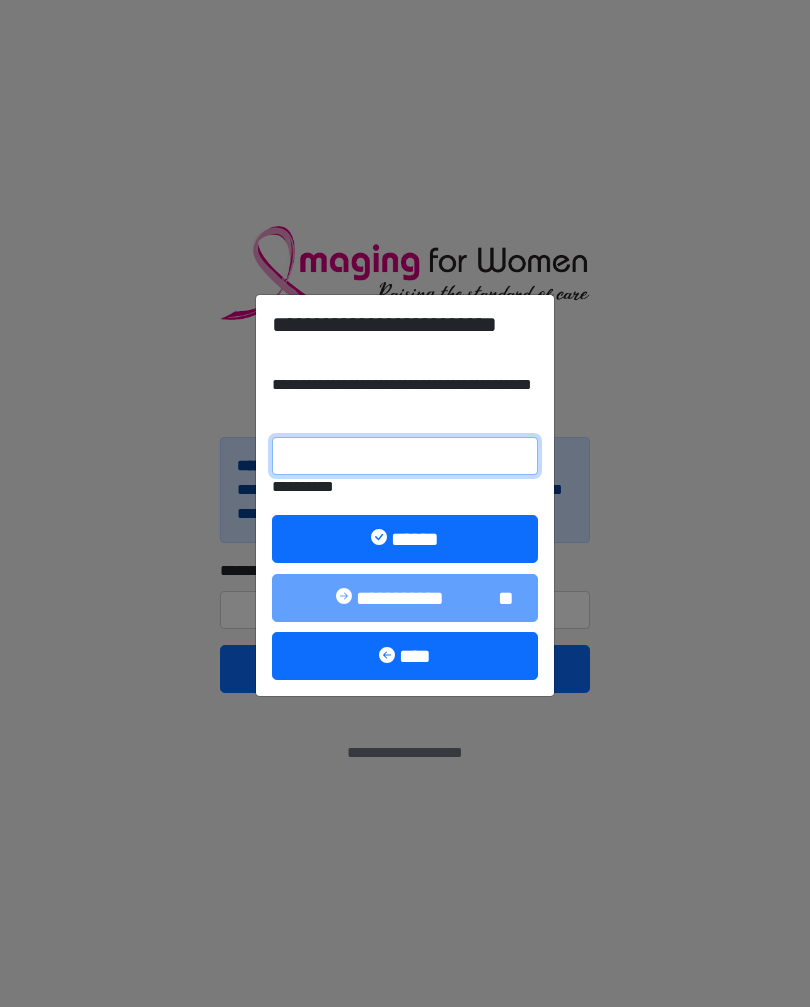 click on "**********" at bounding box center [405, 456] 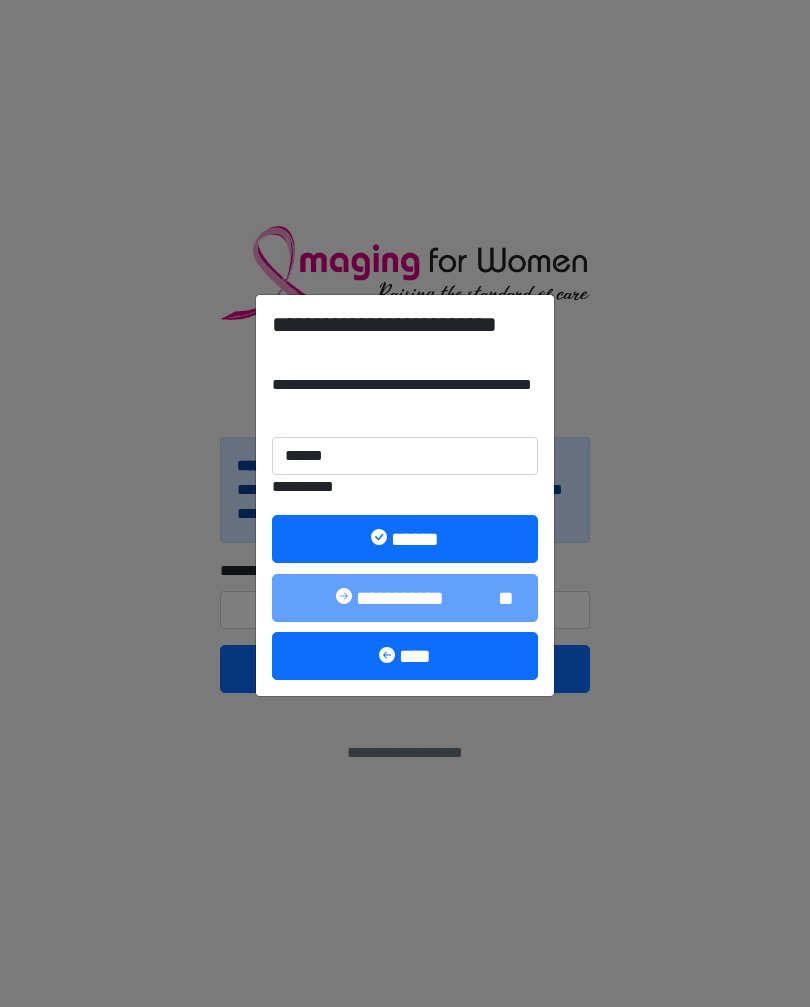 click at bounding box center [389, 657] 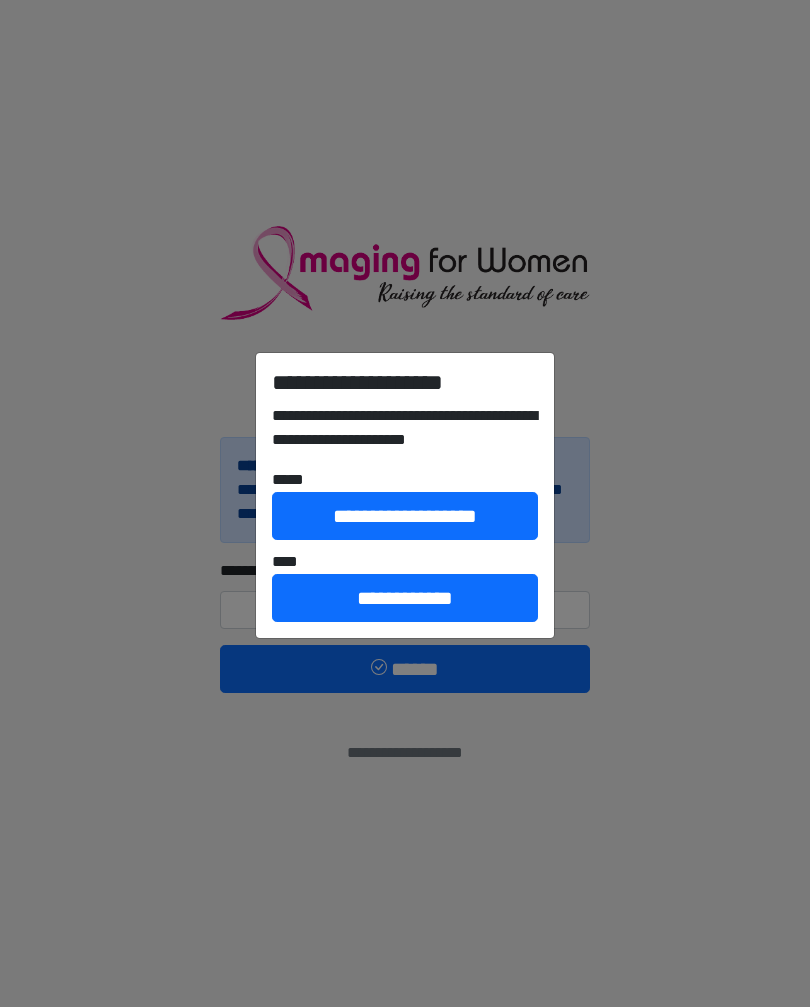 click on "**********" at bounding box center (405, 503) 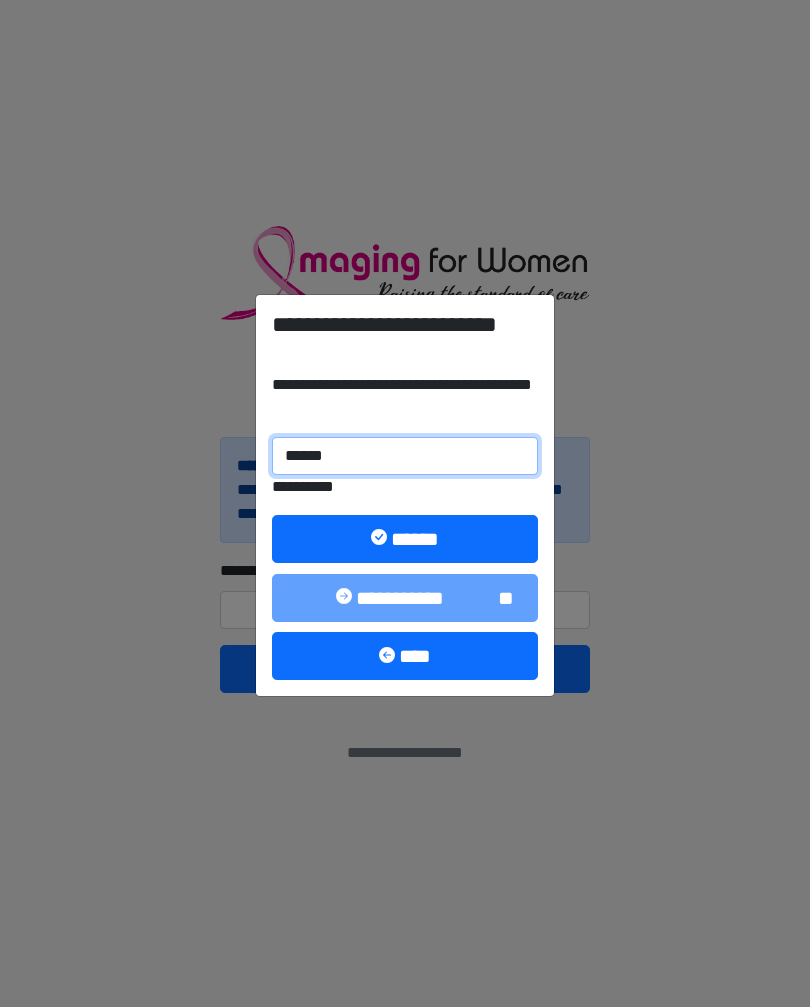 click on "******" at bounding box center [405, 456] 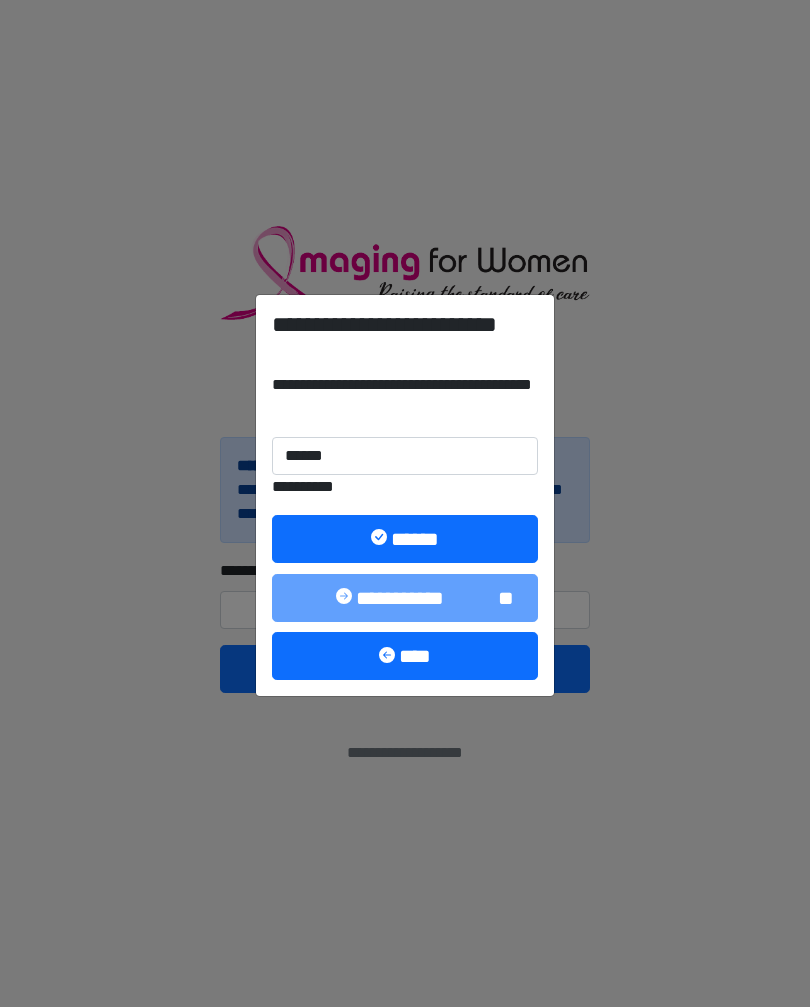 click on "******" at bounding box center [405, 539] 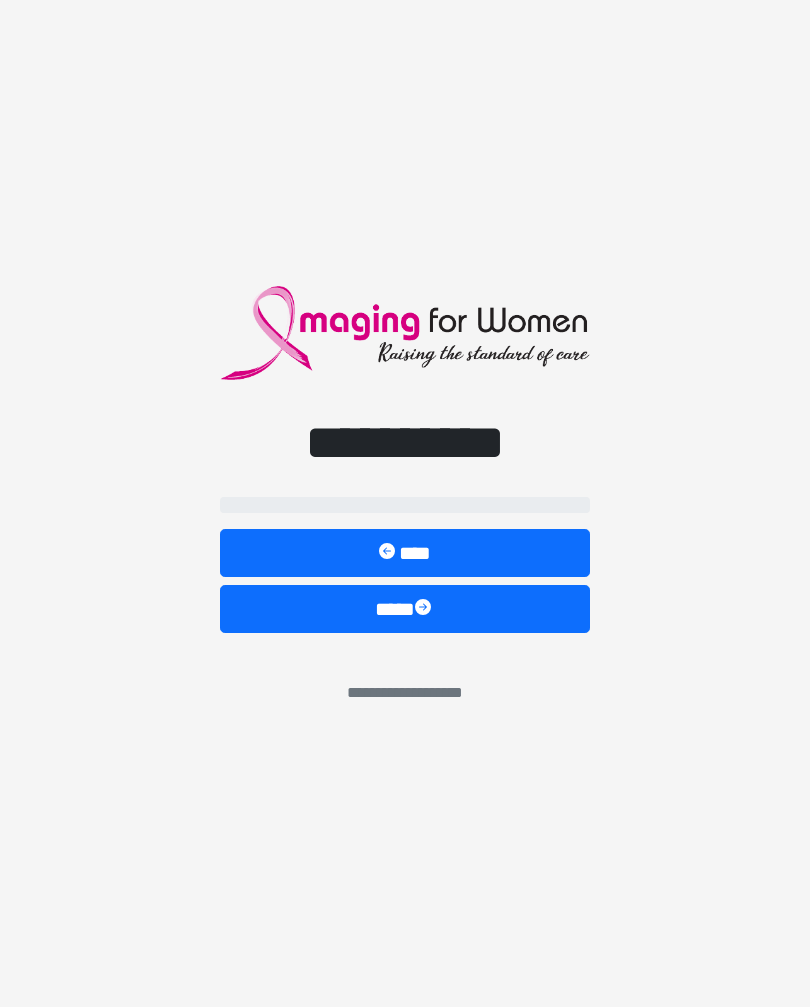 select on "**" 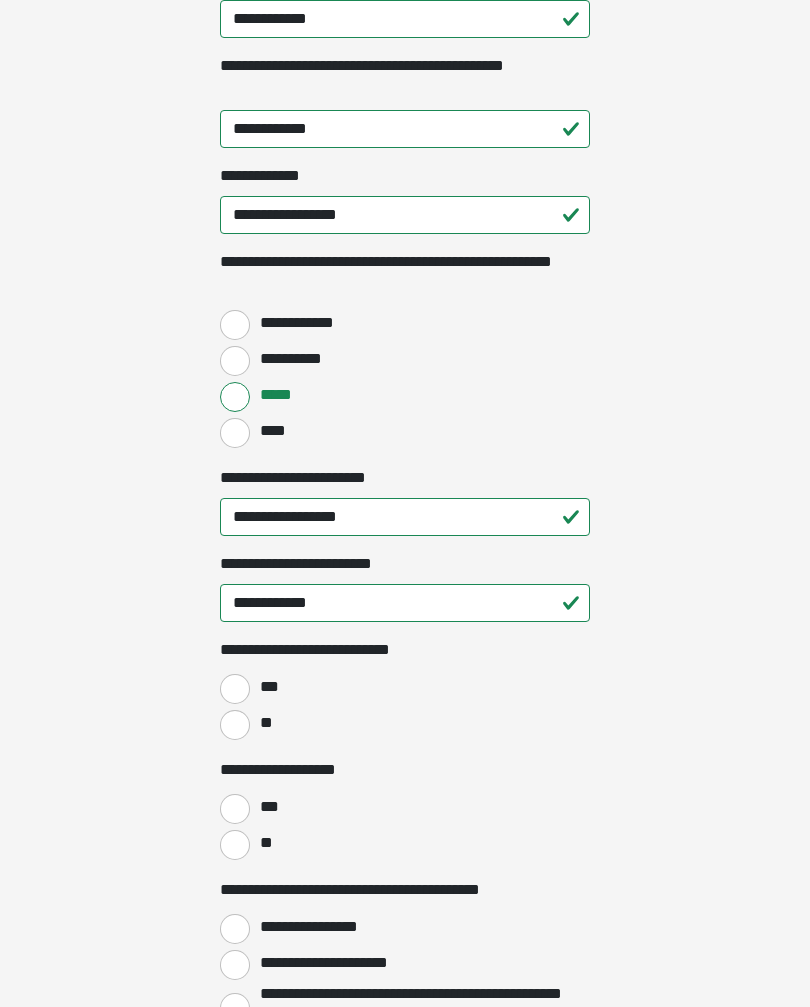 scroll, scrollTop: 2590, scrollLeft: 0, axis: vertical 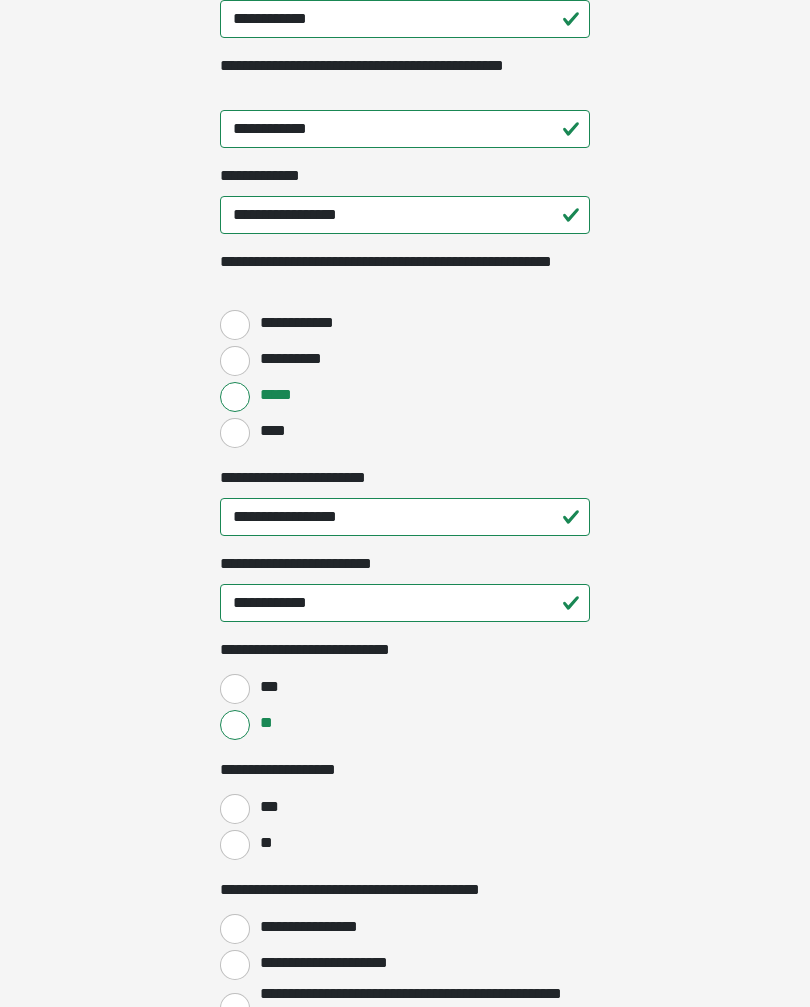 click on "**" at bounding box center [235, 845] 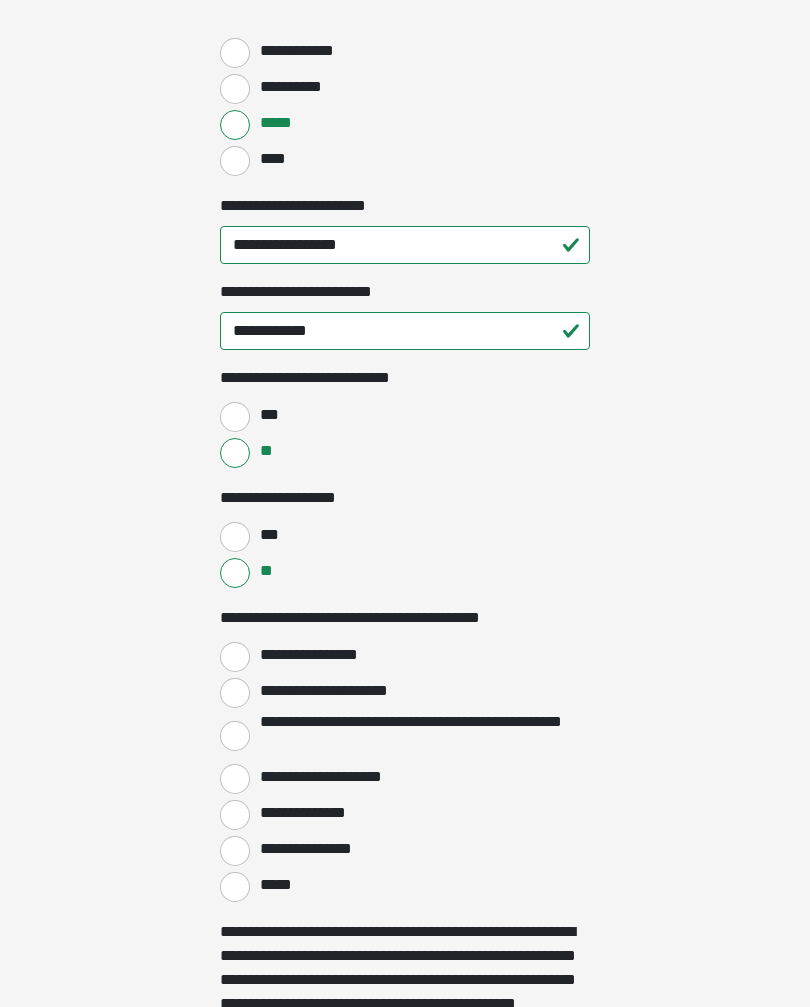 scroll, scrollTop: 2862, scrollLeft: 0, axis: vertical 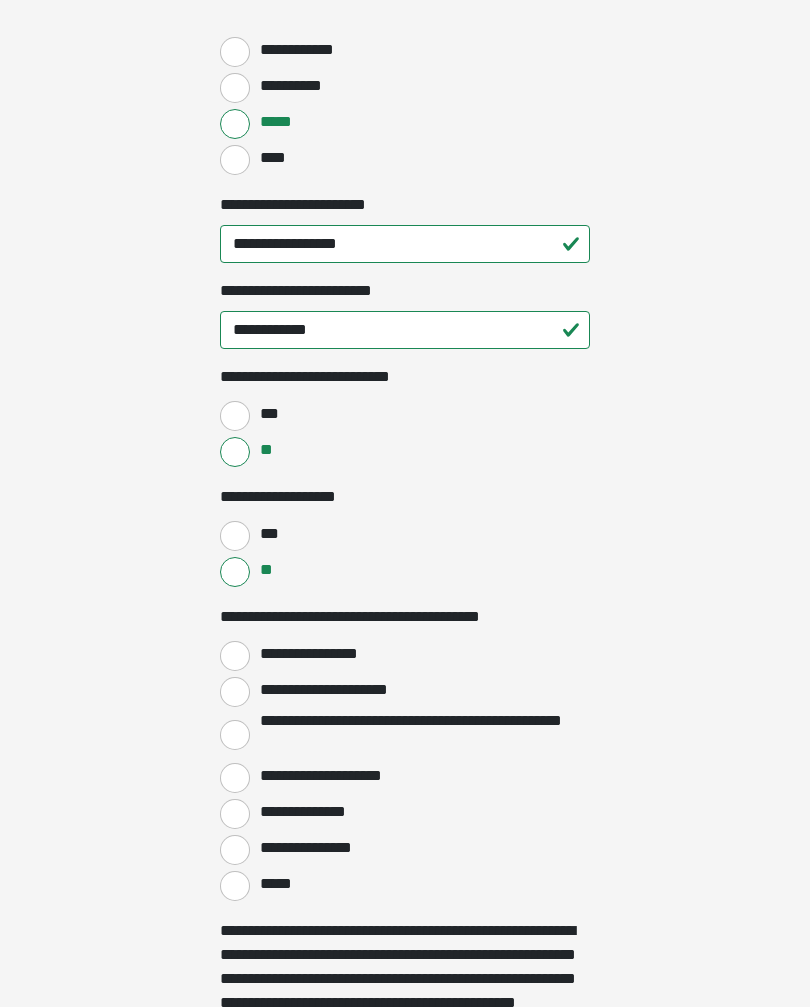 click on "**********" at bounding box center (235, 693) 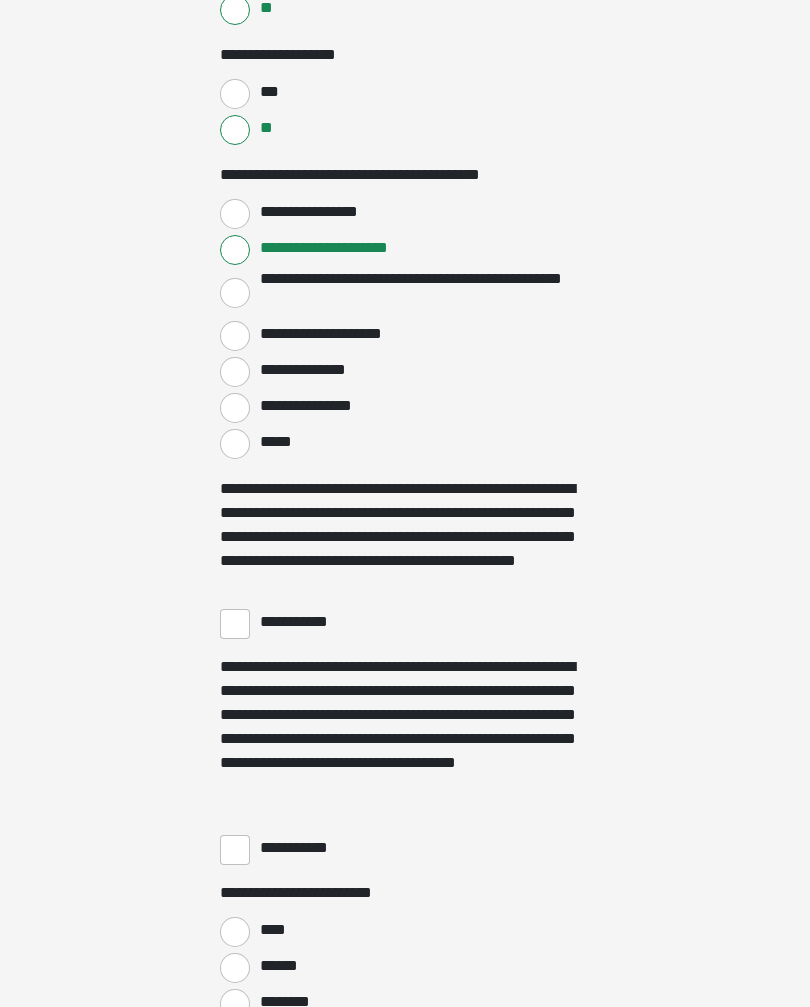 scroll, scrollTop: 3305, scrollLeft: 0, axis: vertical 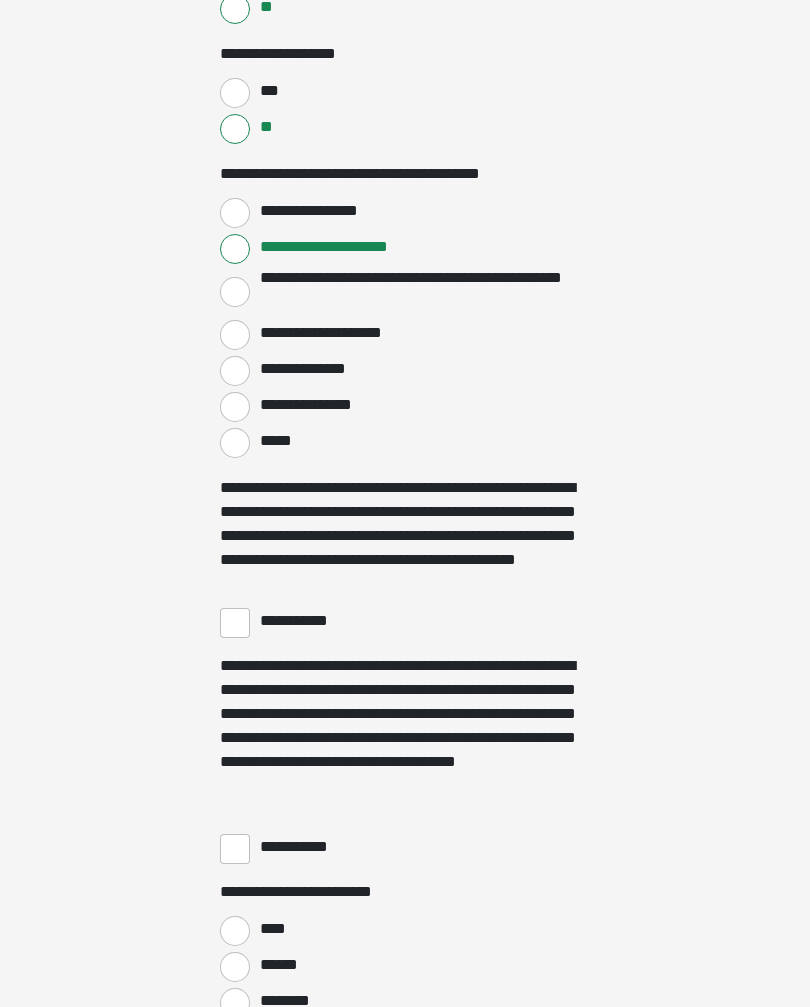 click on "**********" at bounding box center [235, 624] 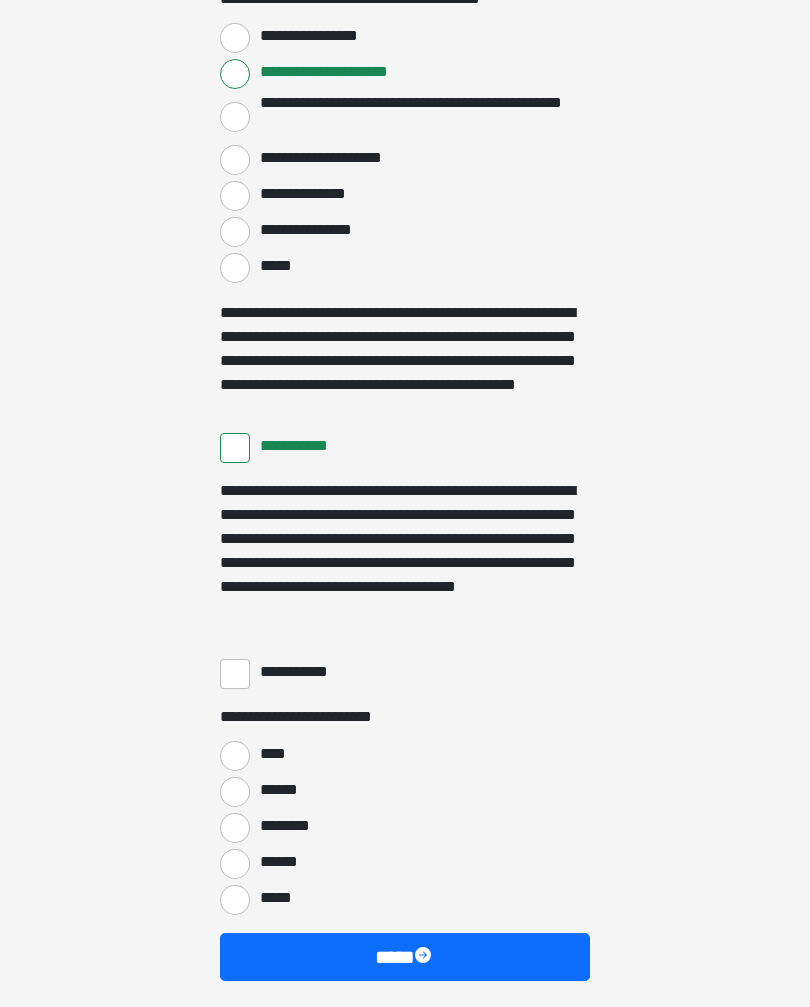 scroll, scrollTop: 3481, scrollLeft: 0, axis: vertical 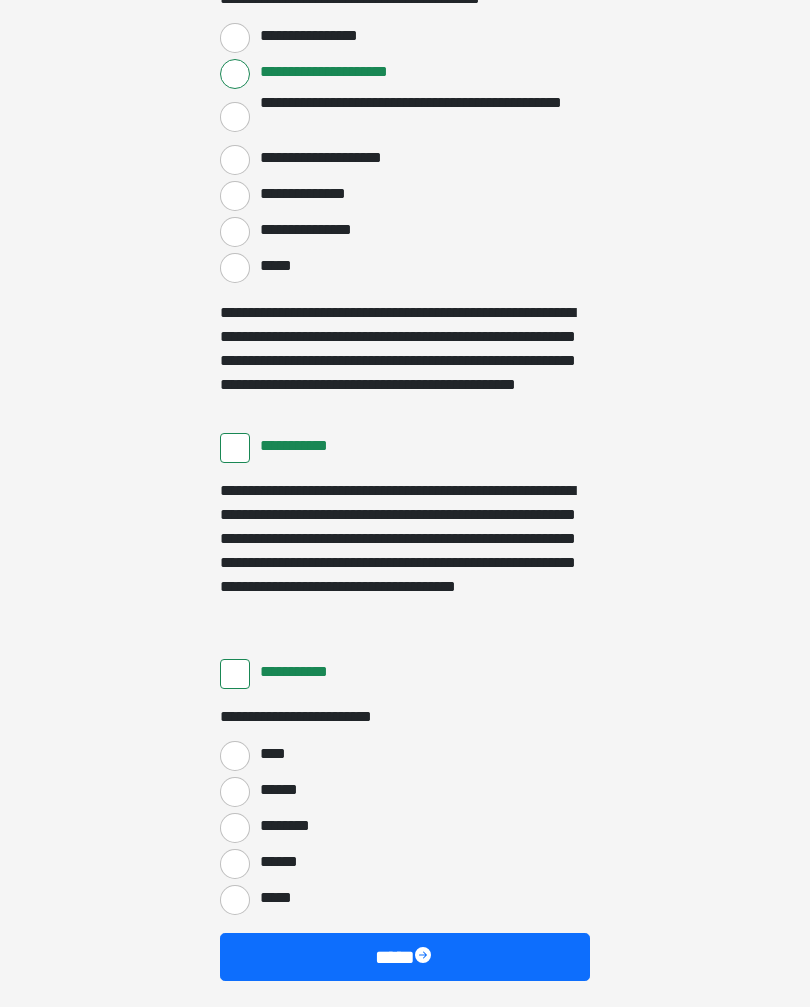 click on "****" at bounding box center [235, 756] 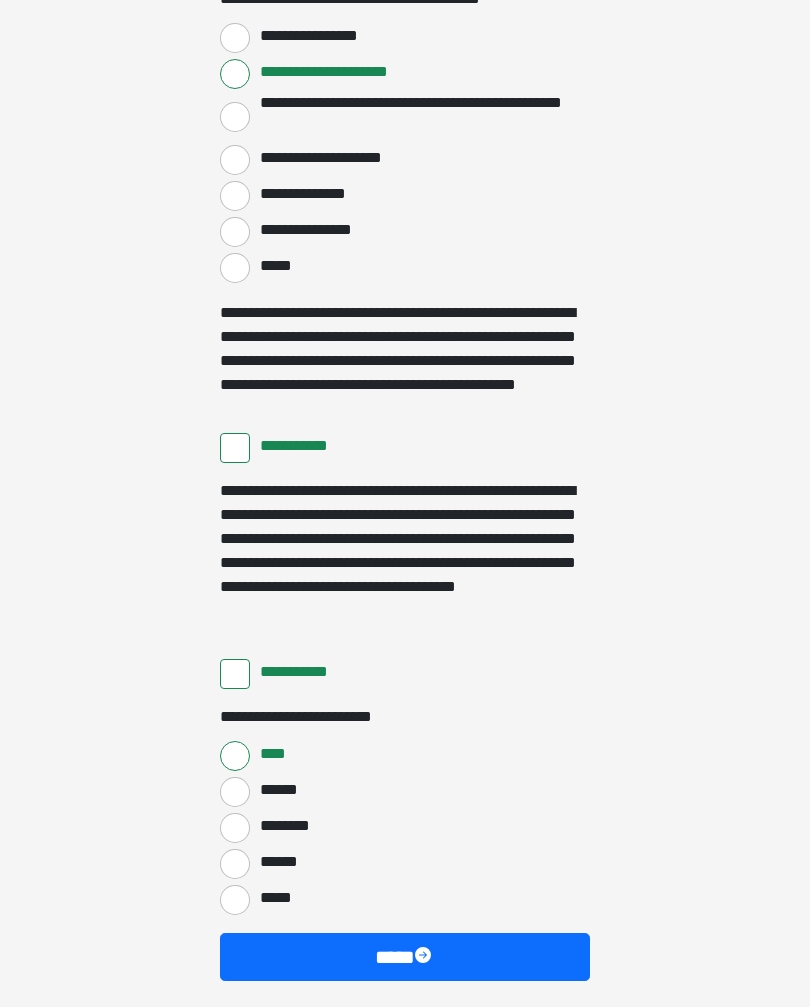 click on "****" at bounding box center (405, 957) 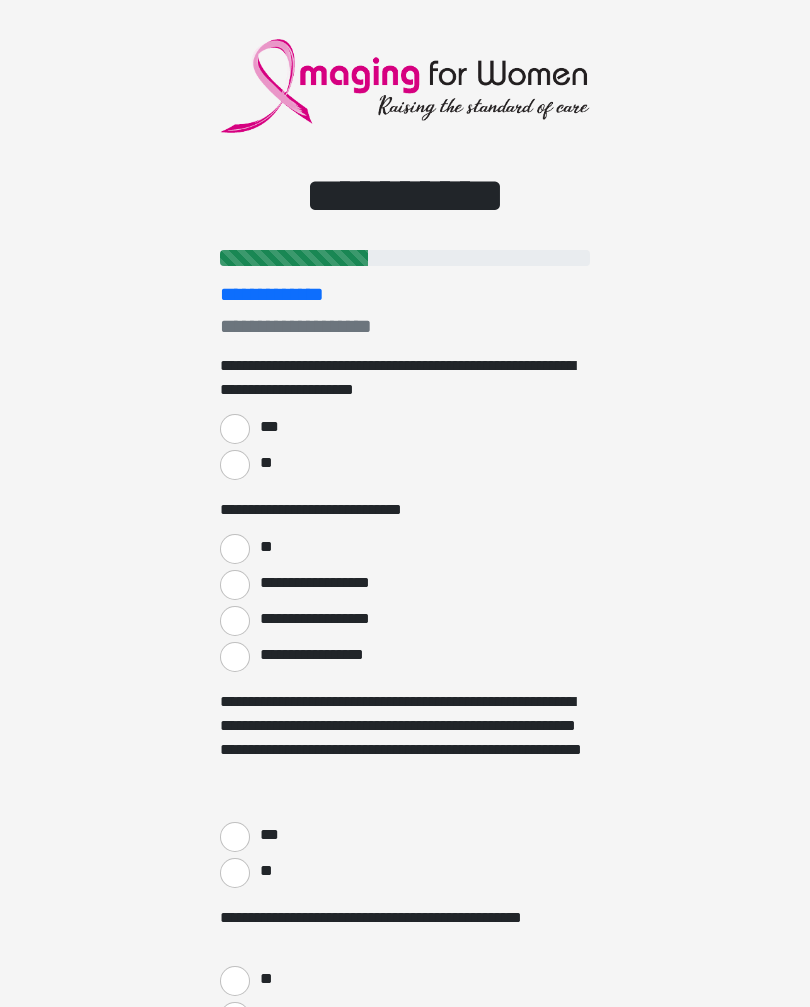 scroll, scrollTop: 14, scrollLeft: 0, axis: vertical 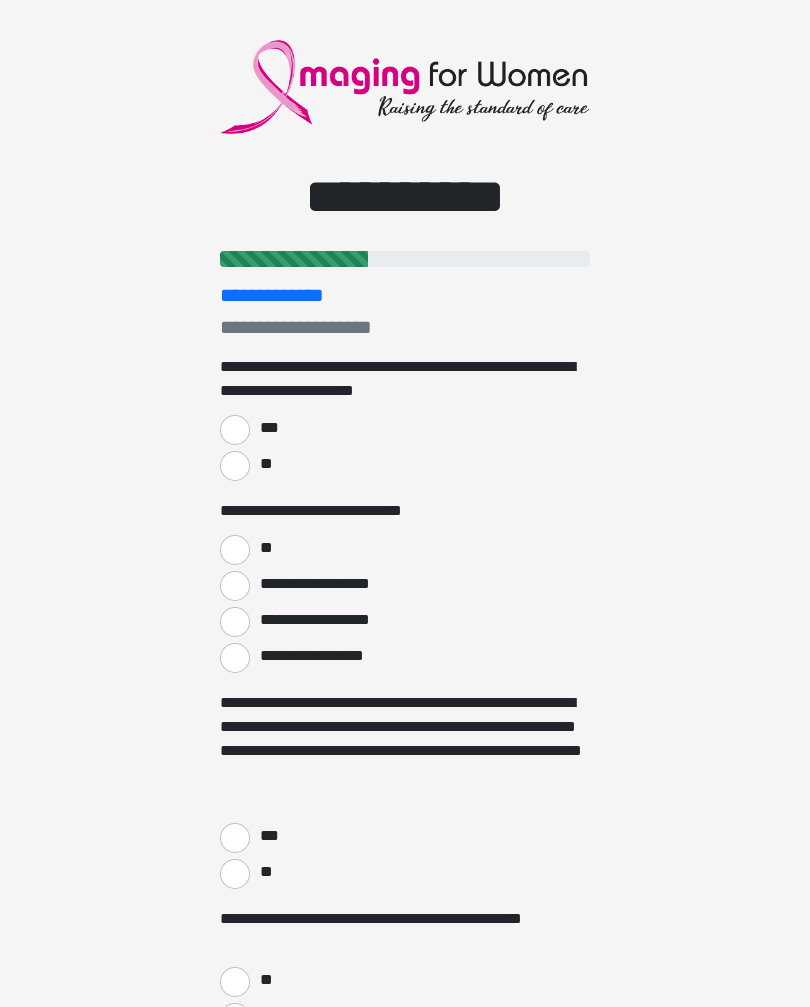 click on "***" at bounding box center [235, 431] 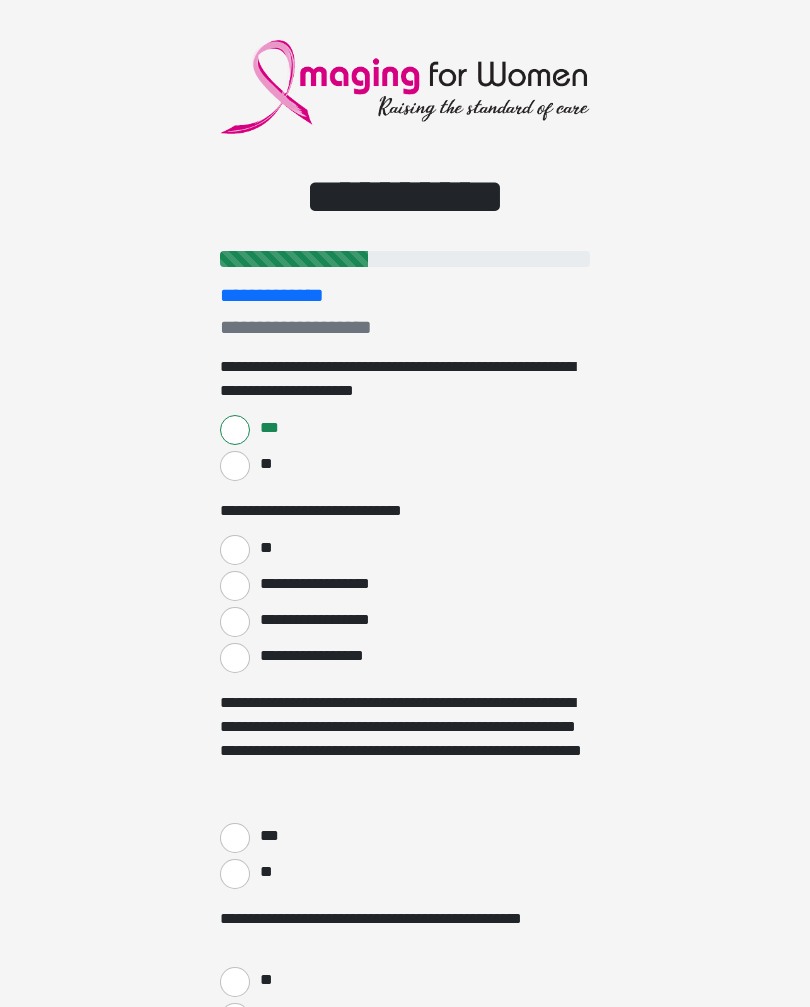 click on "**" at bounding box center (235, 550) 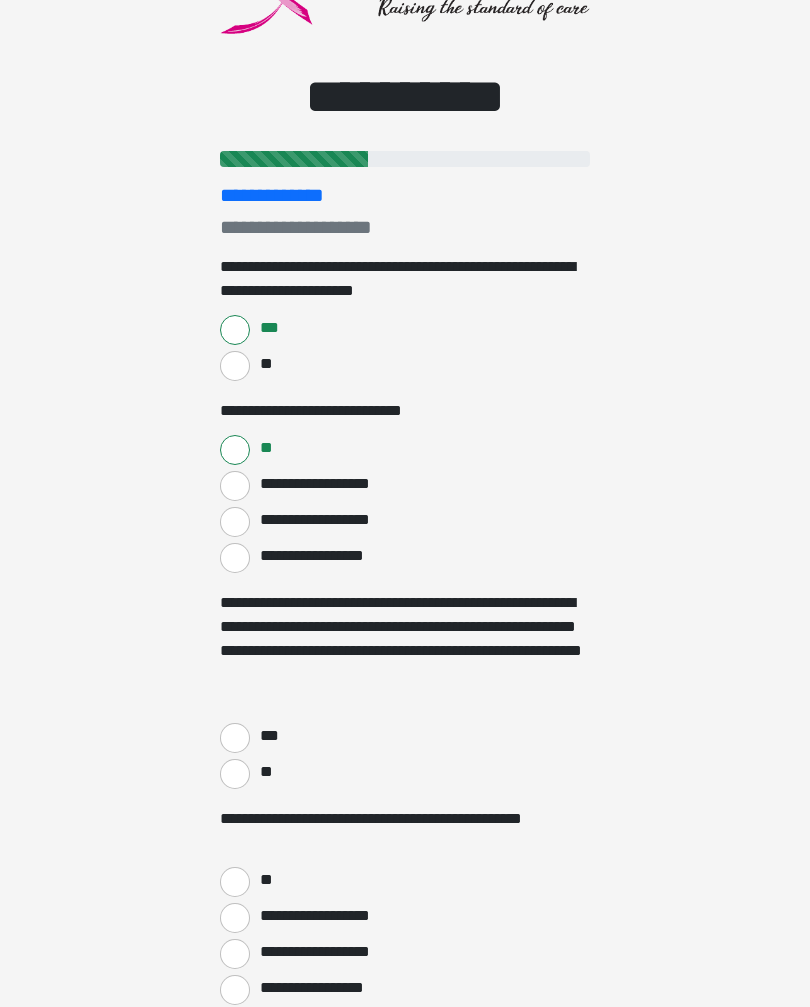 scroll, scrollTop: 116, scrollLeft: 0, axis: vertical 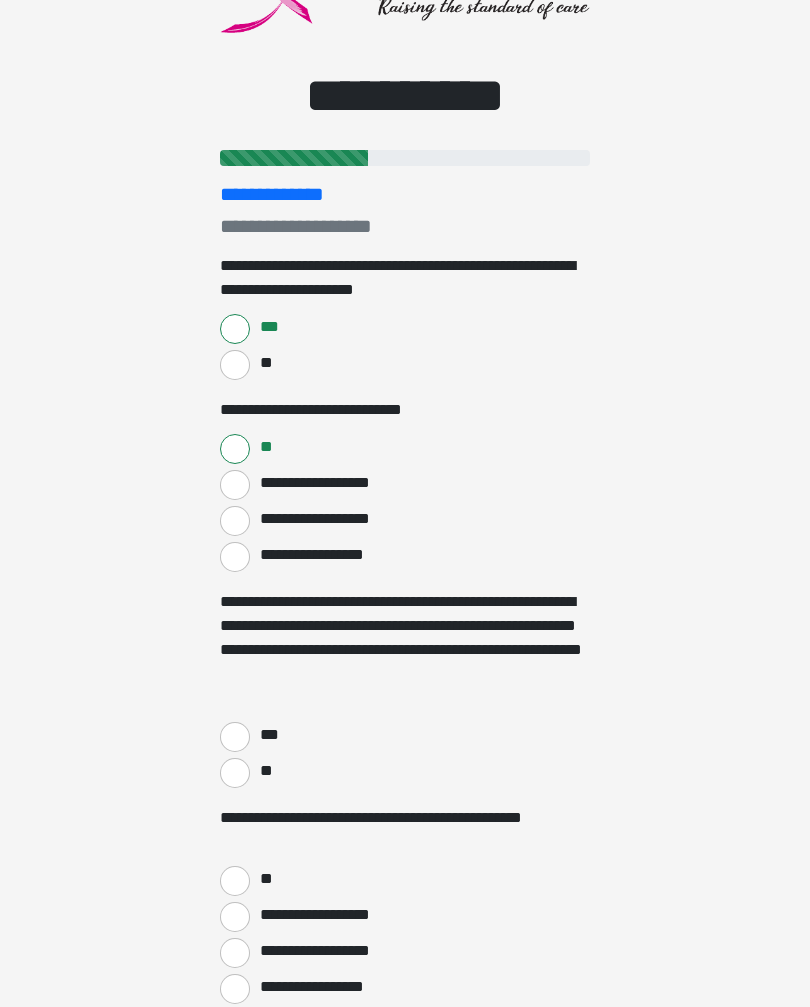 click on "***" at bounding box center (235, 737) 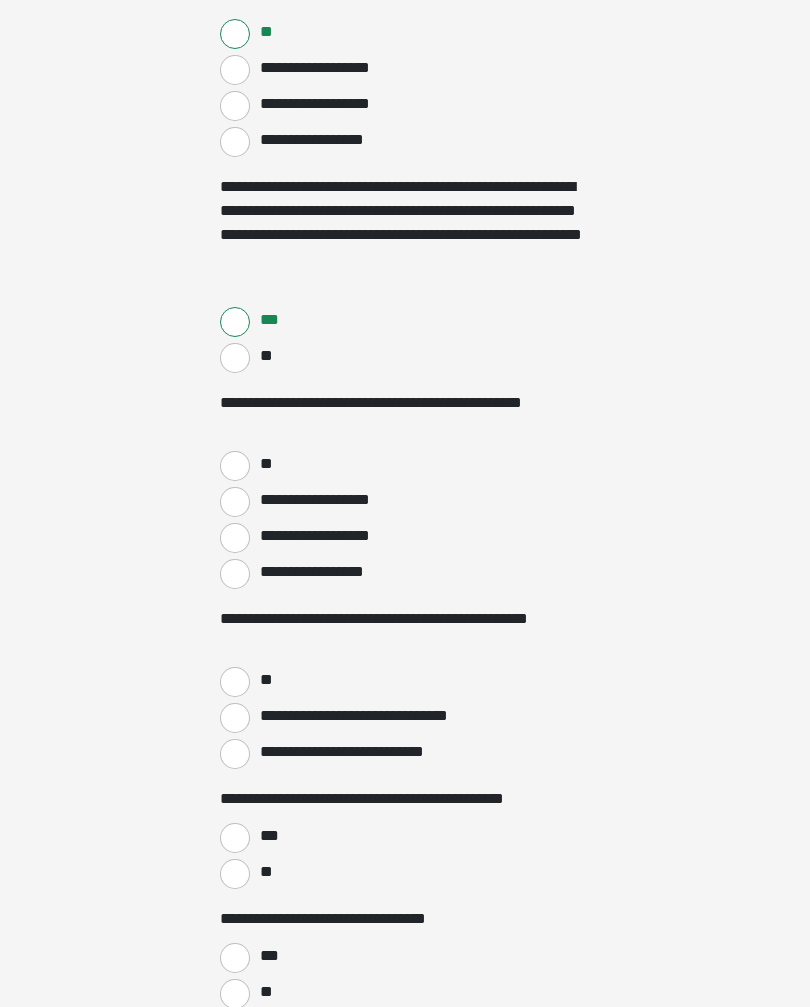 scroll, scrollTop: 531, scrollLeft: 0, axis: vertical 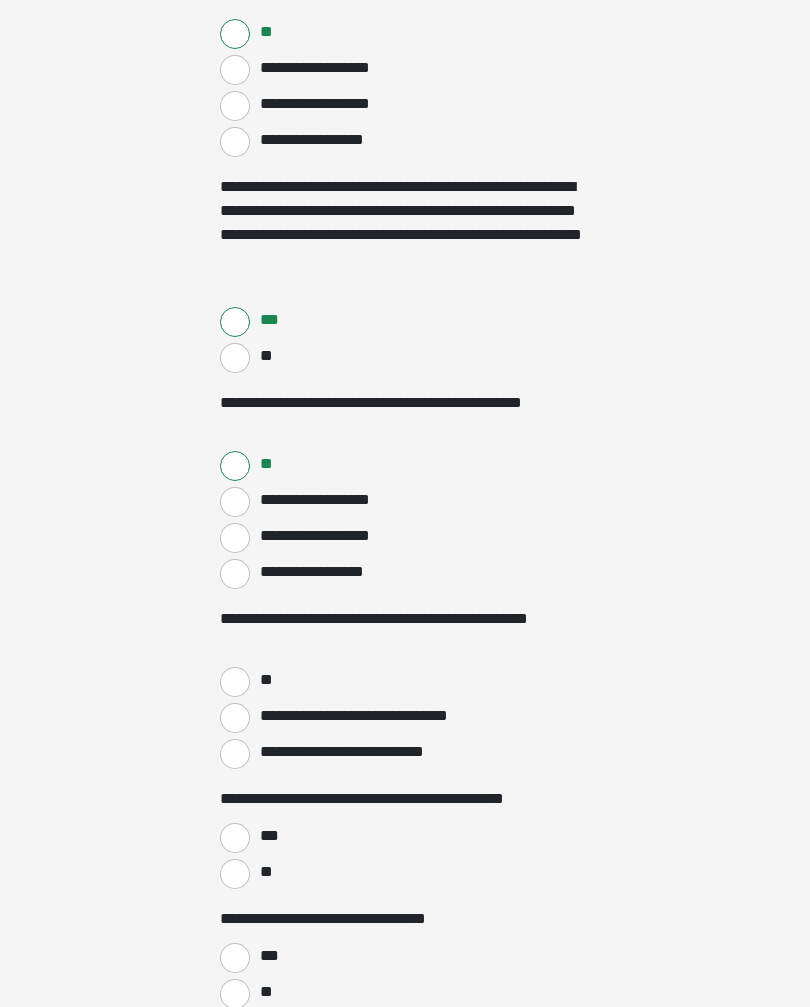 click on "**" at bounding box center (235, 682) 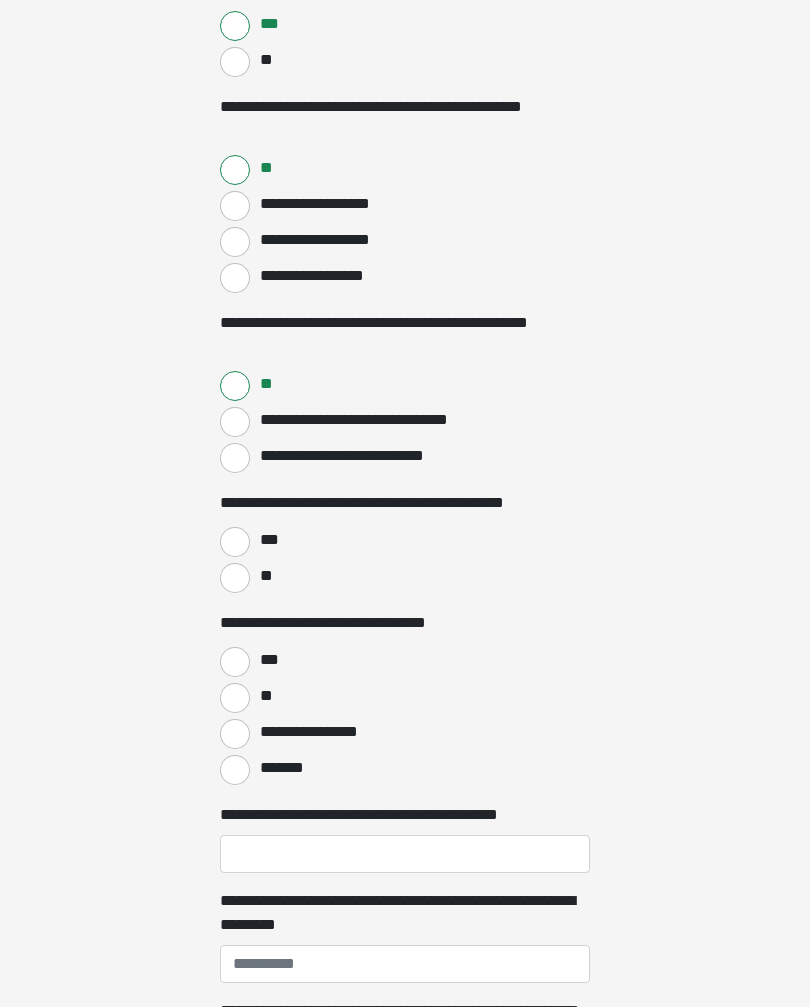 scroll, scrollTop: 828, scrollLeft: 0, axis: vertical 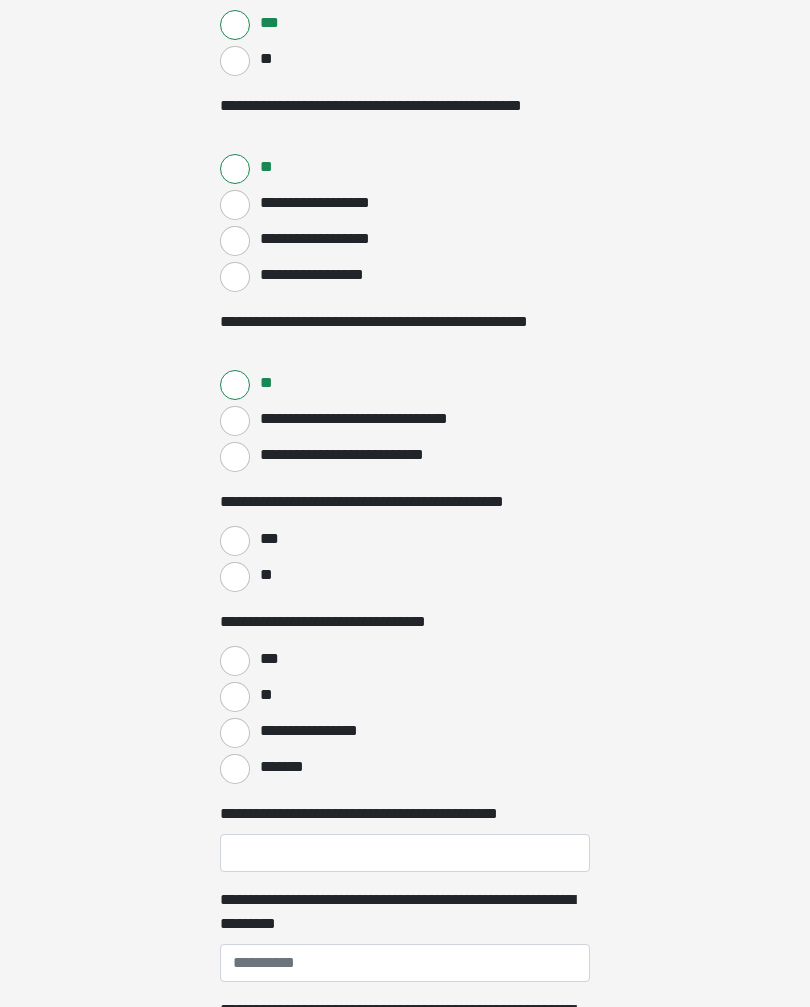 click on "***" at bounding box center [235, 541] 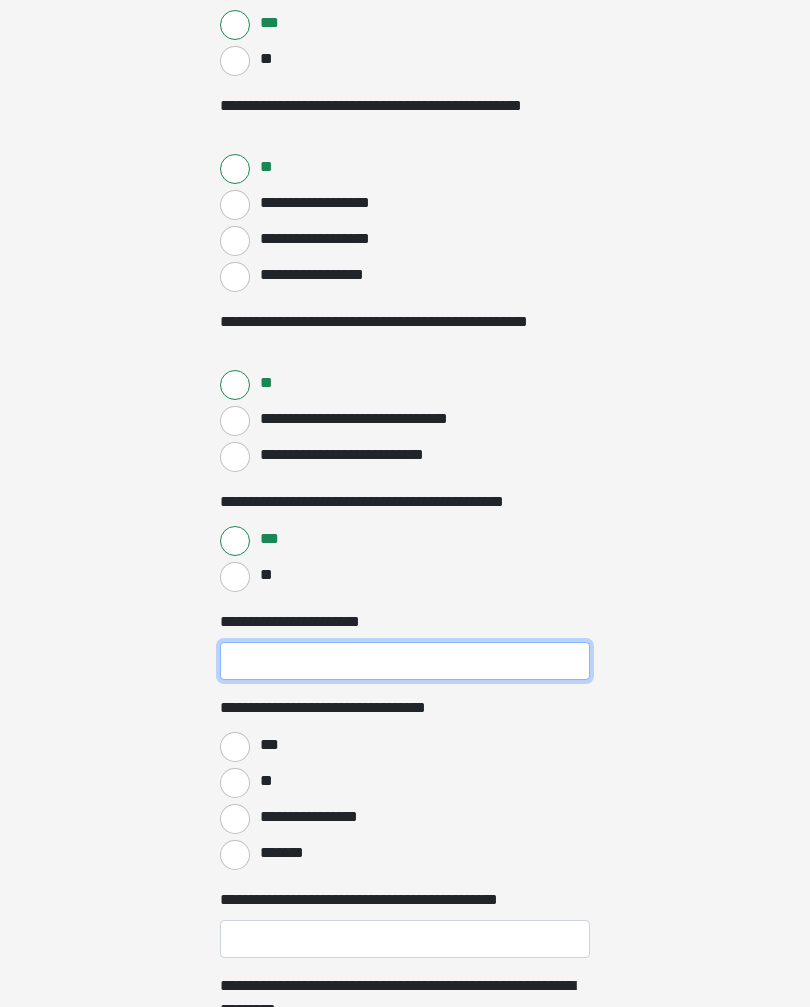 click on "**********" at bounding box center [405, 661] 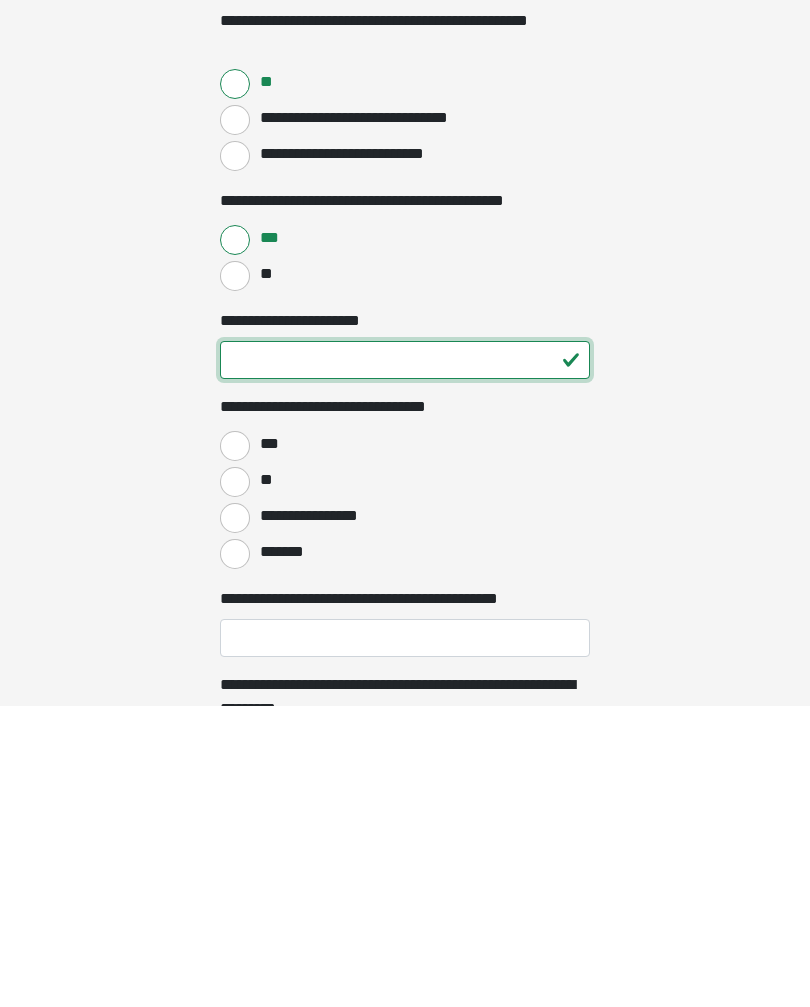 type on "**" 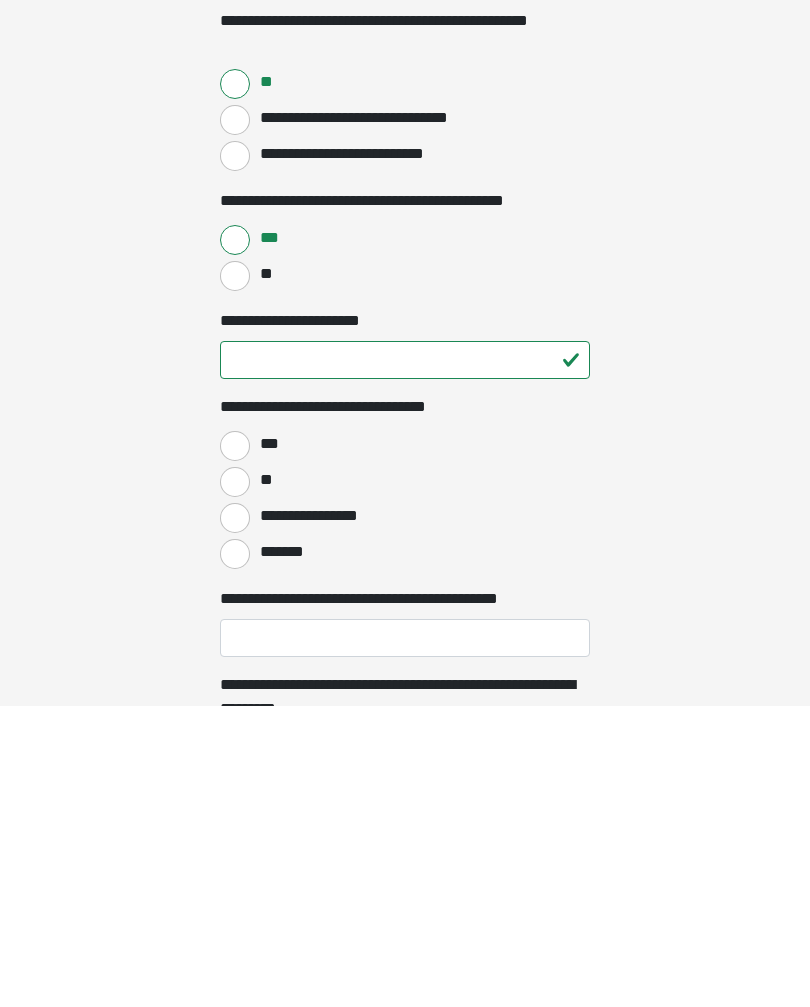 click on "***" at bounding box center [235, 747] 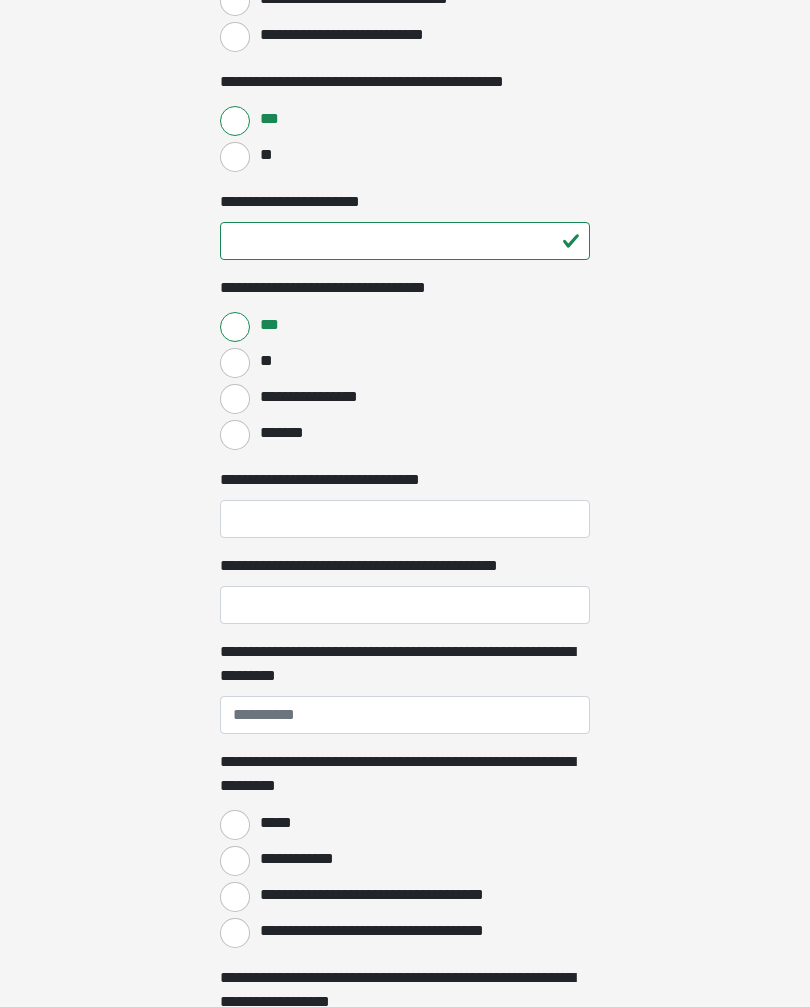 scroll, scrollTop: 1248, scrollLeft: 0, axis: vertical 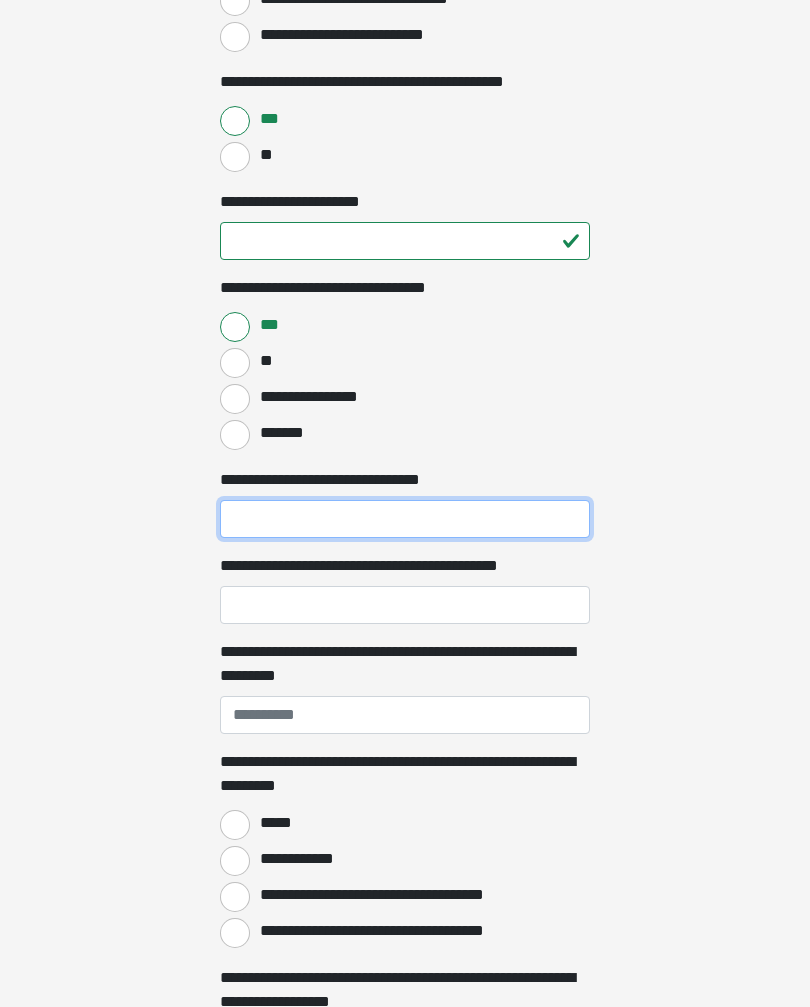 click on "**********" at bounding box center [405, 519] 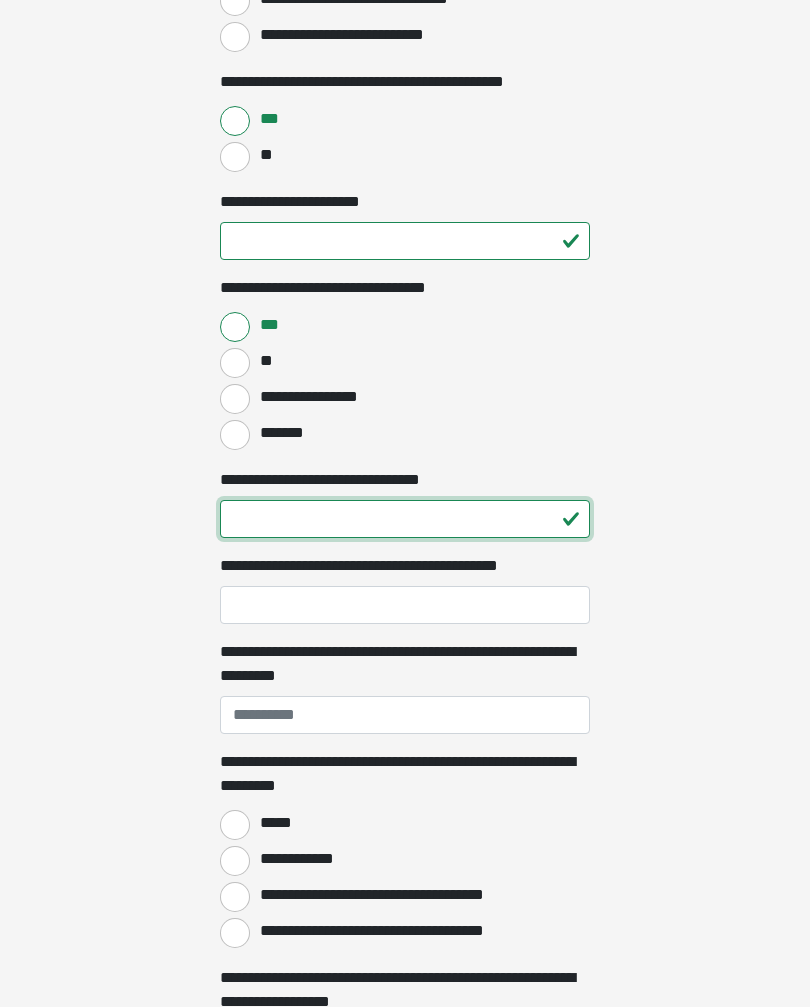type on "**" 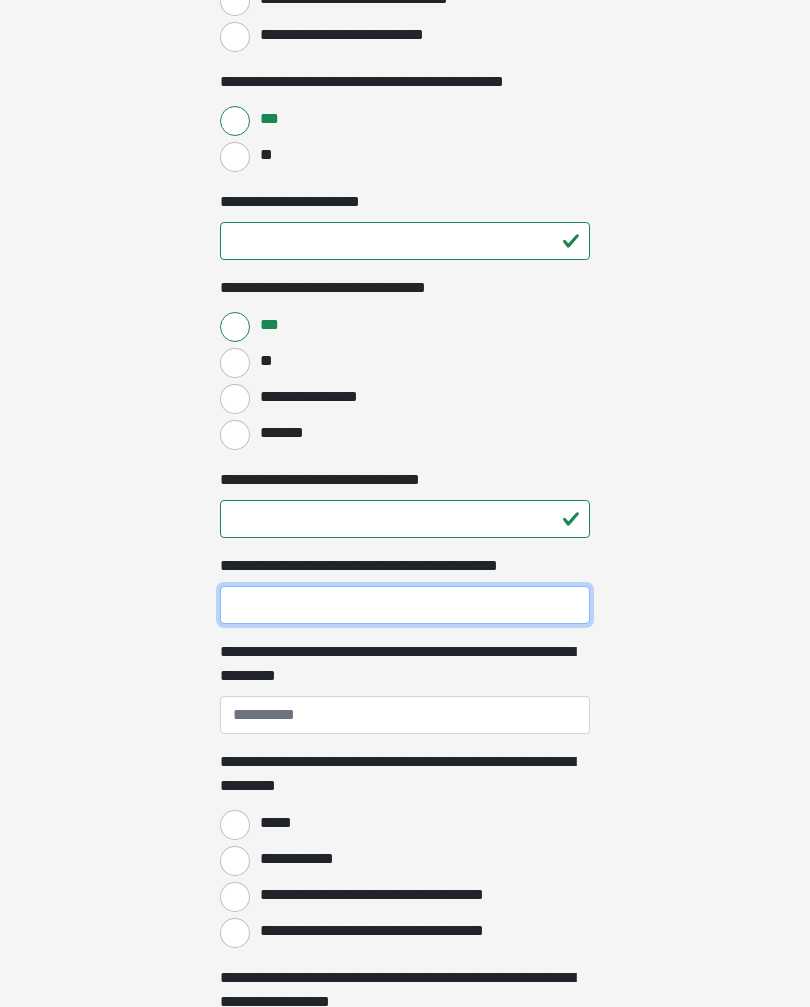 click on "**********" at bounding box center [405, 605] 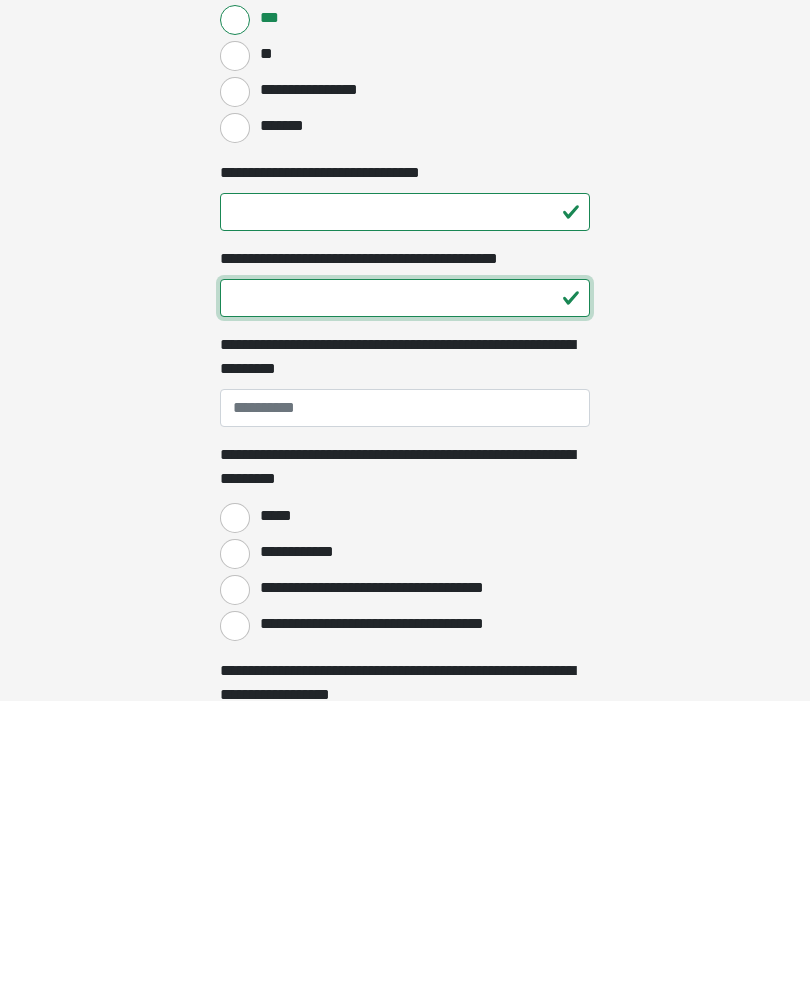 type on "**" 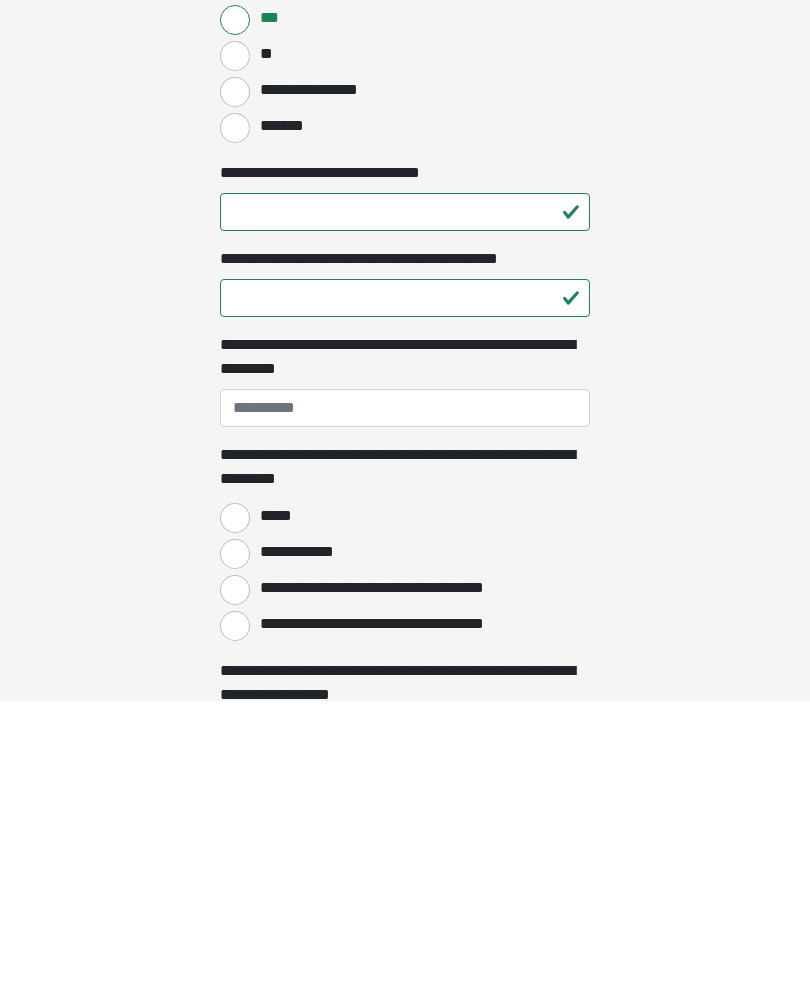 click on "*****" at bounding box center (235, 825) 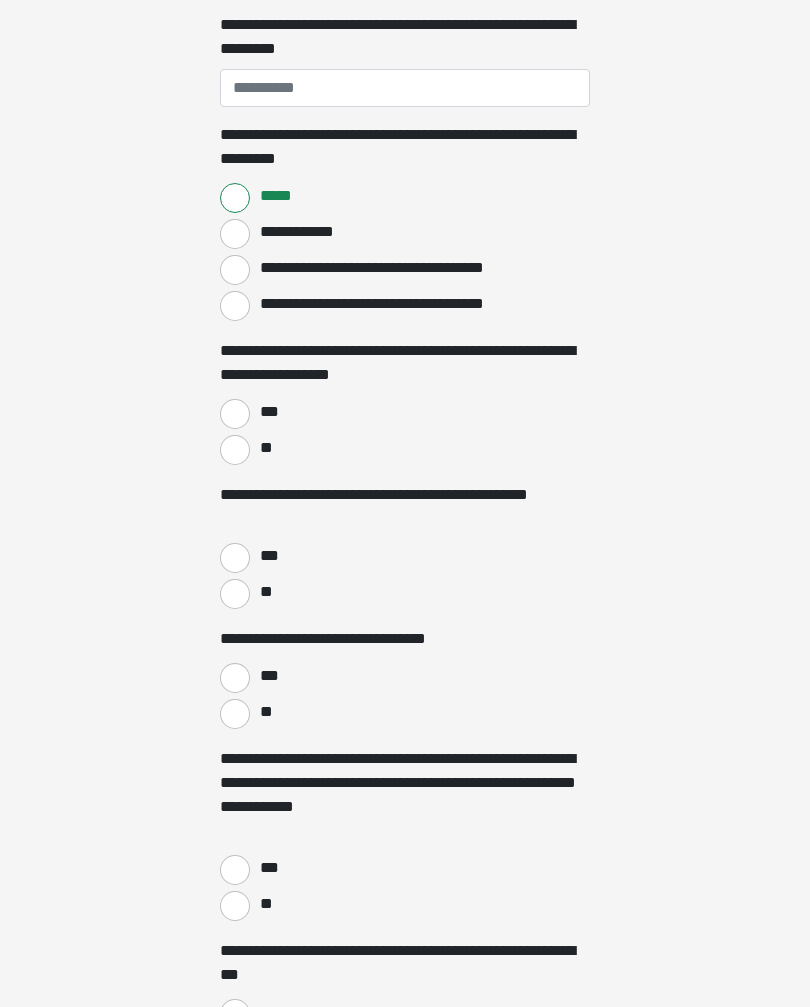 scroll, scrollTop: 1875, scrollLeft: 0, axis: vertical 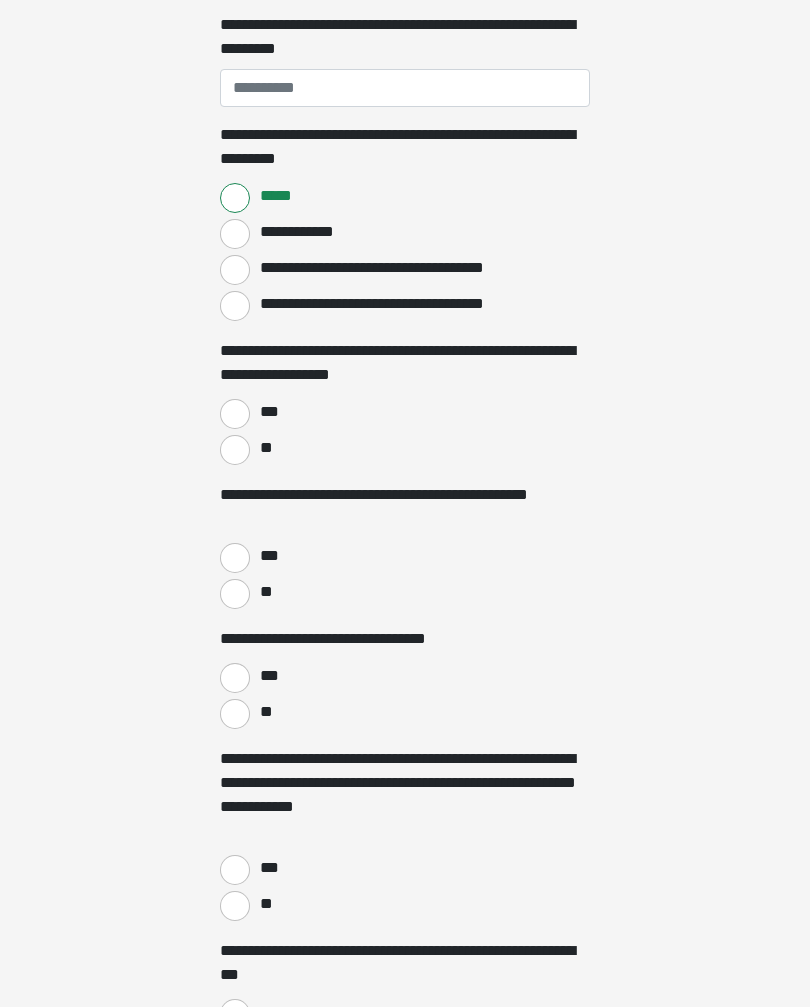 click on "**" at bounding box center (235, 450) 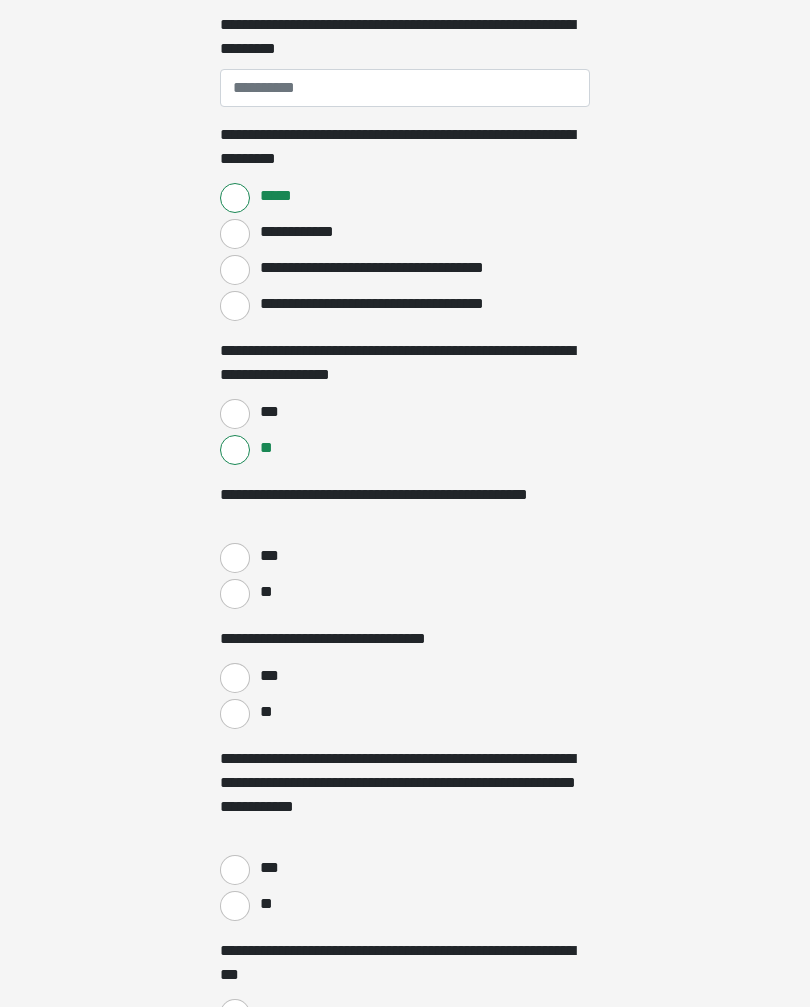 click on "**" at bounding box center [235, 594] 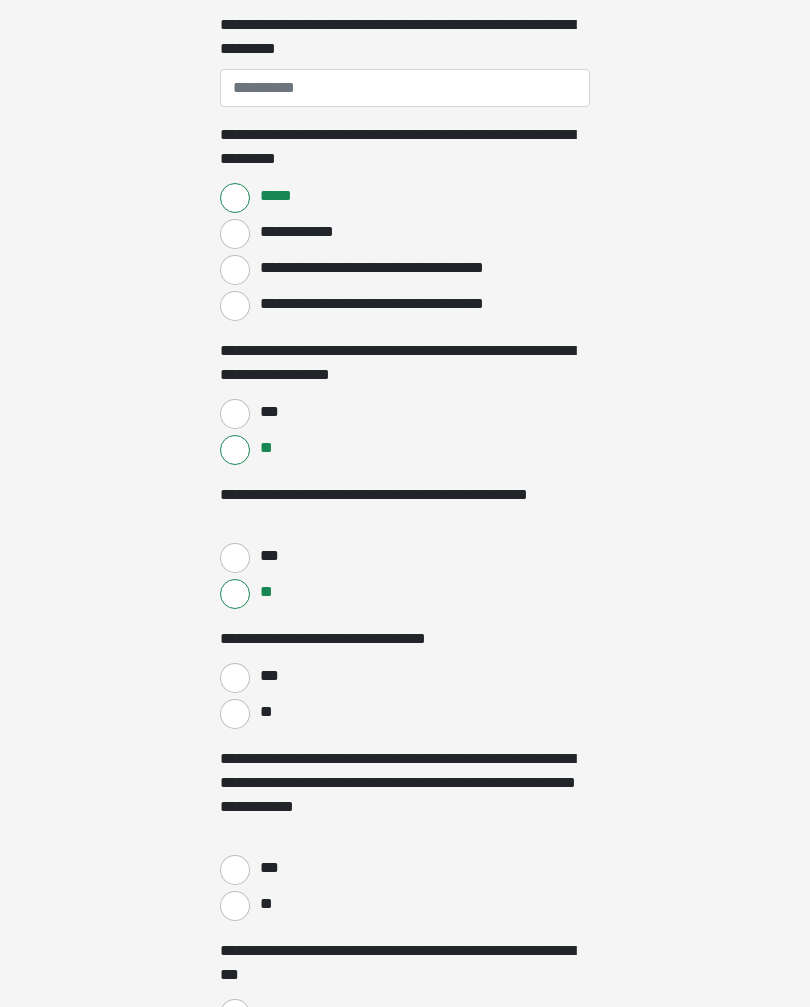 click on "**" at bounding box center [235, 714] 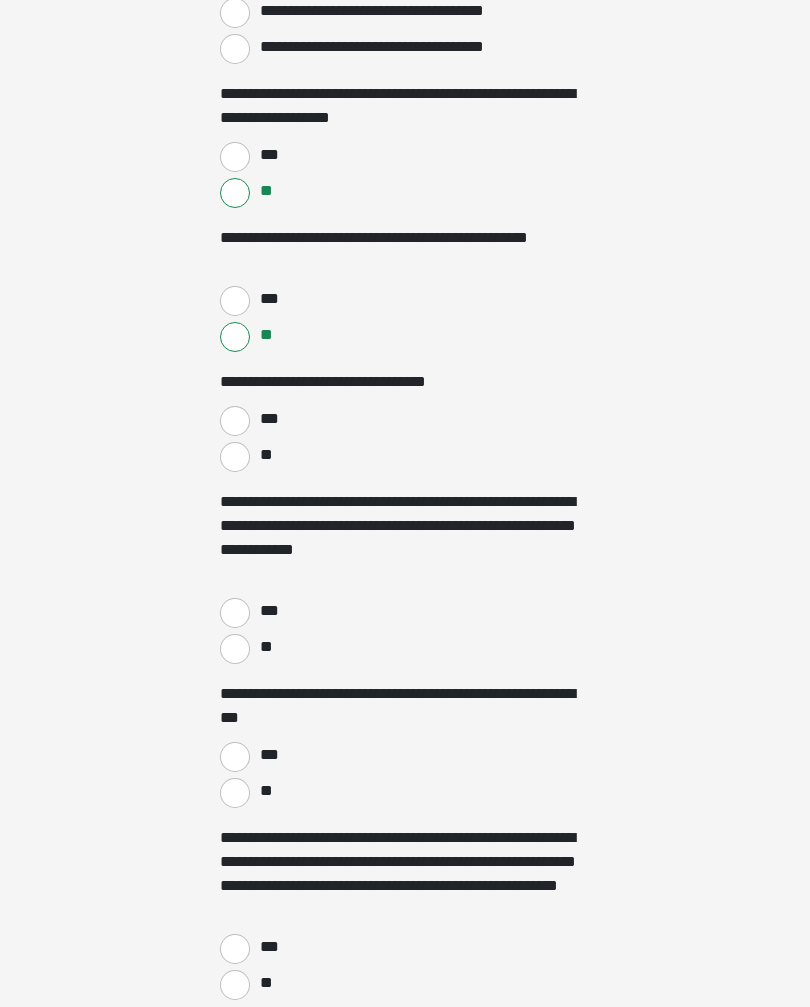 scroll, scrollTop: 2169, scrollLeft: 0, axis: vertical 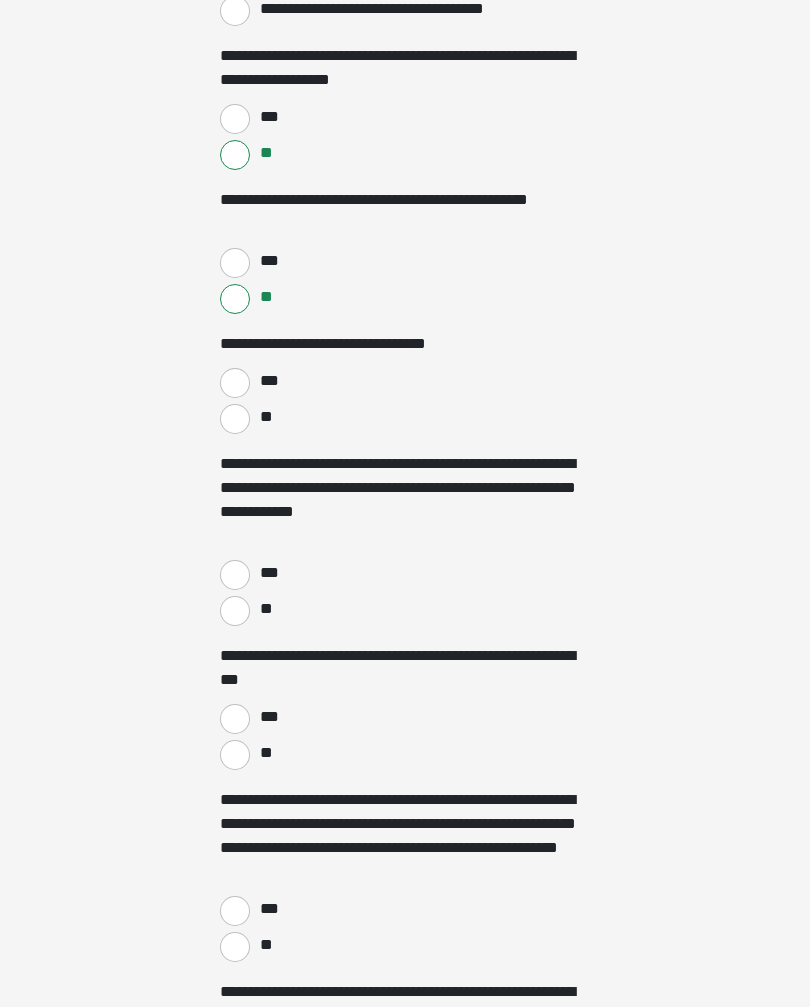click on "**" at bounding box center [235, 612] 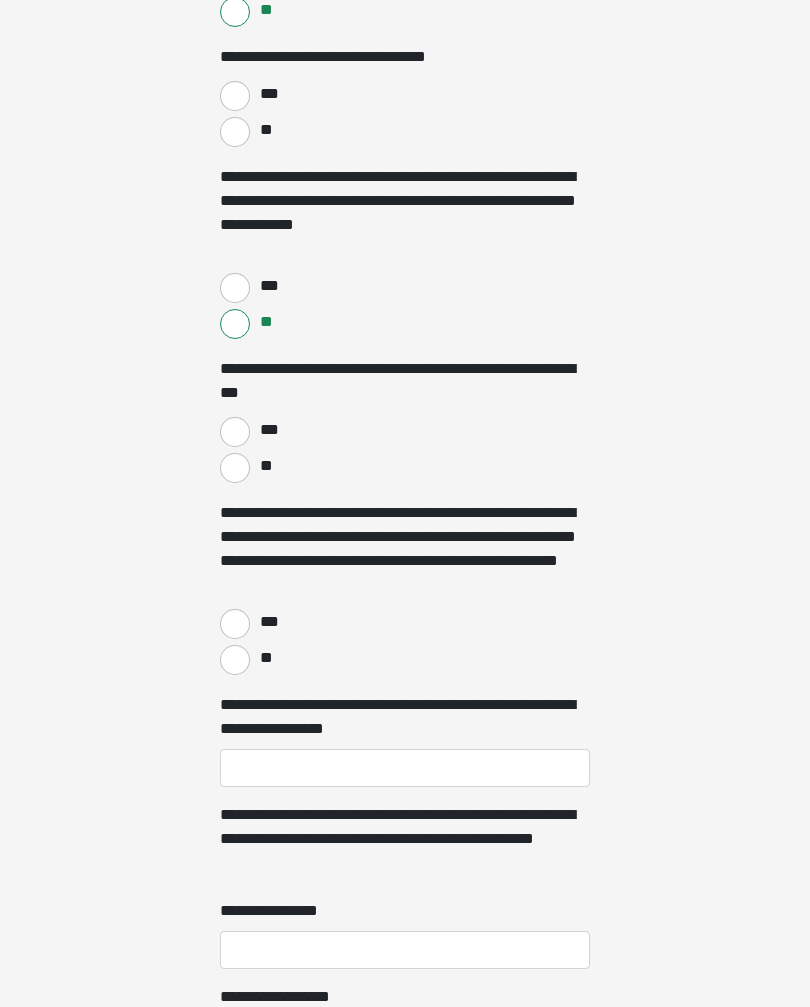 scroll, scrollTop: 2458, scrollLeft: 0, axis: vertical 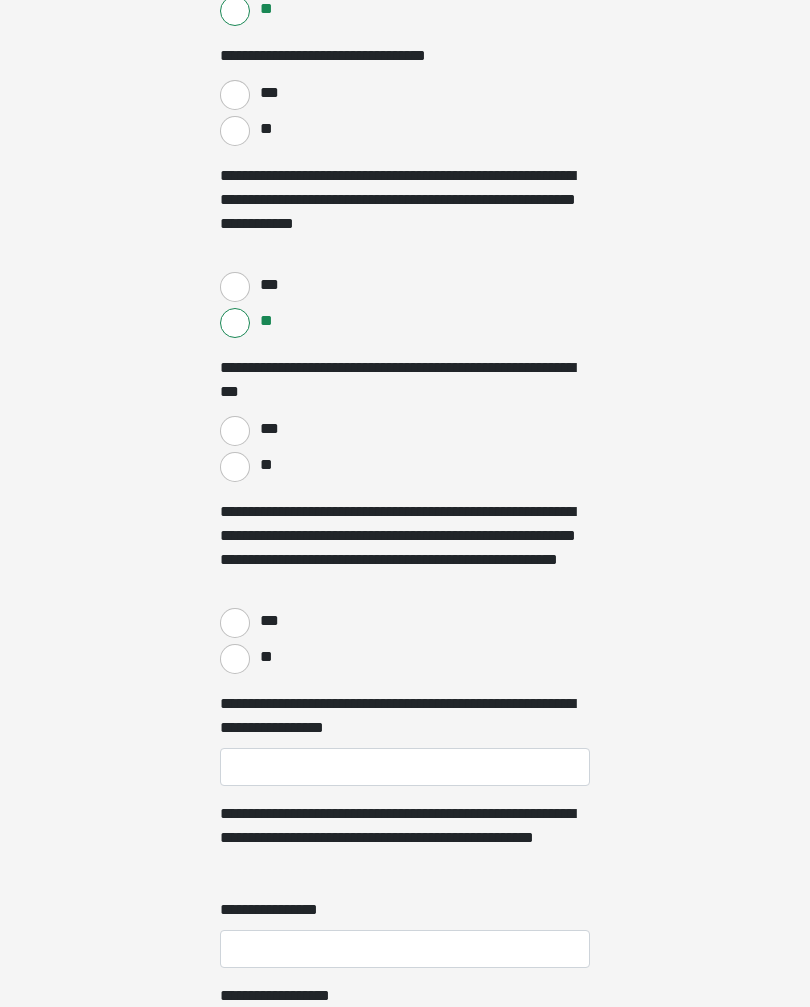 click on "***" at bounding box center (235, 431) 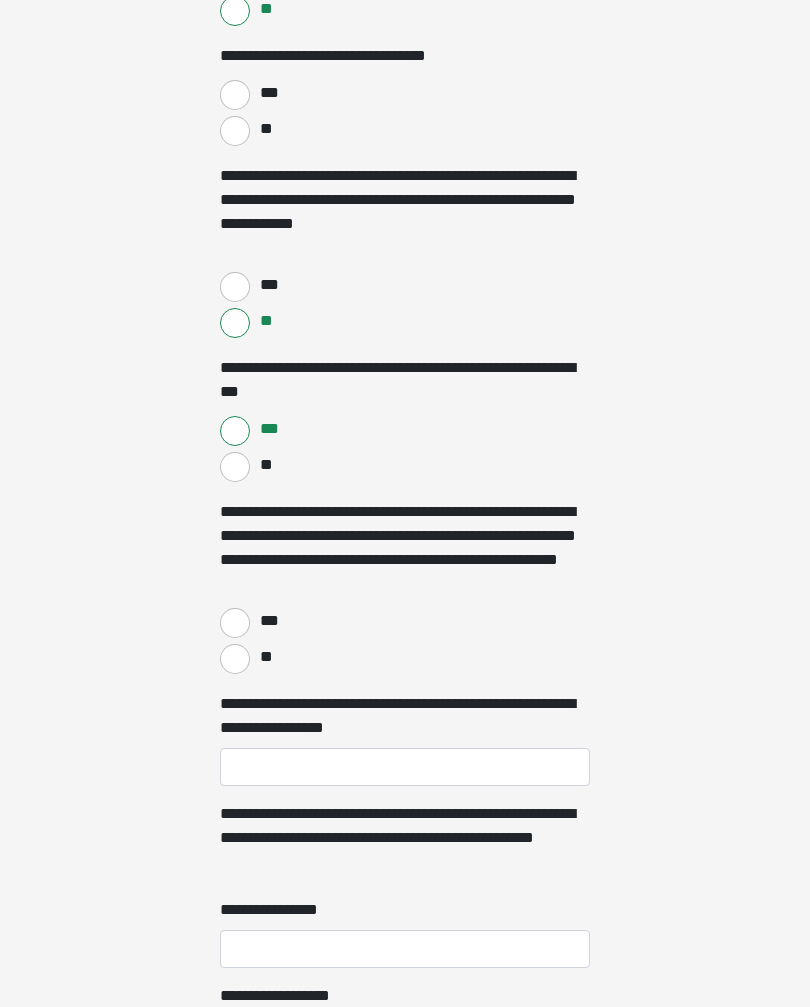 click on "**" at bounding box center (235, 659) 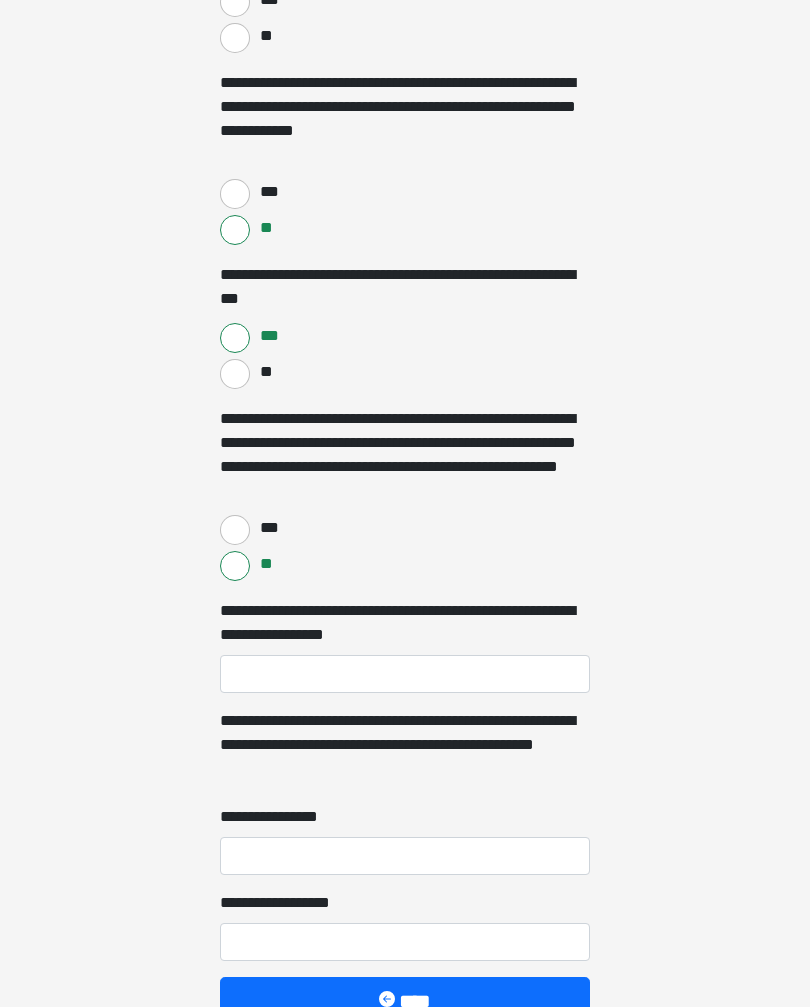 scroll, scrollTop: 2604, scrollLeft: 0, axis: vertical 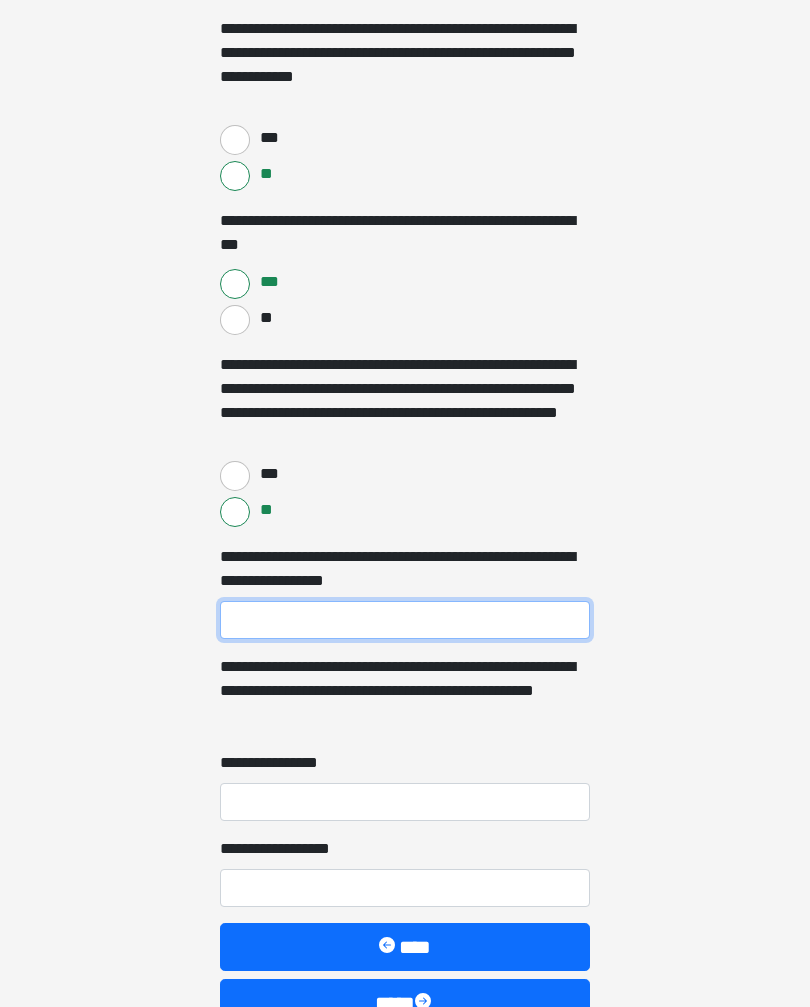 click on "**********" at bounding box center (405, 621) 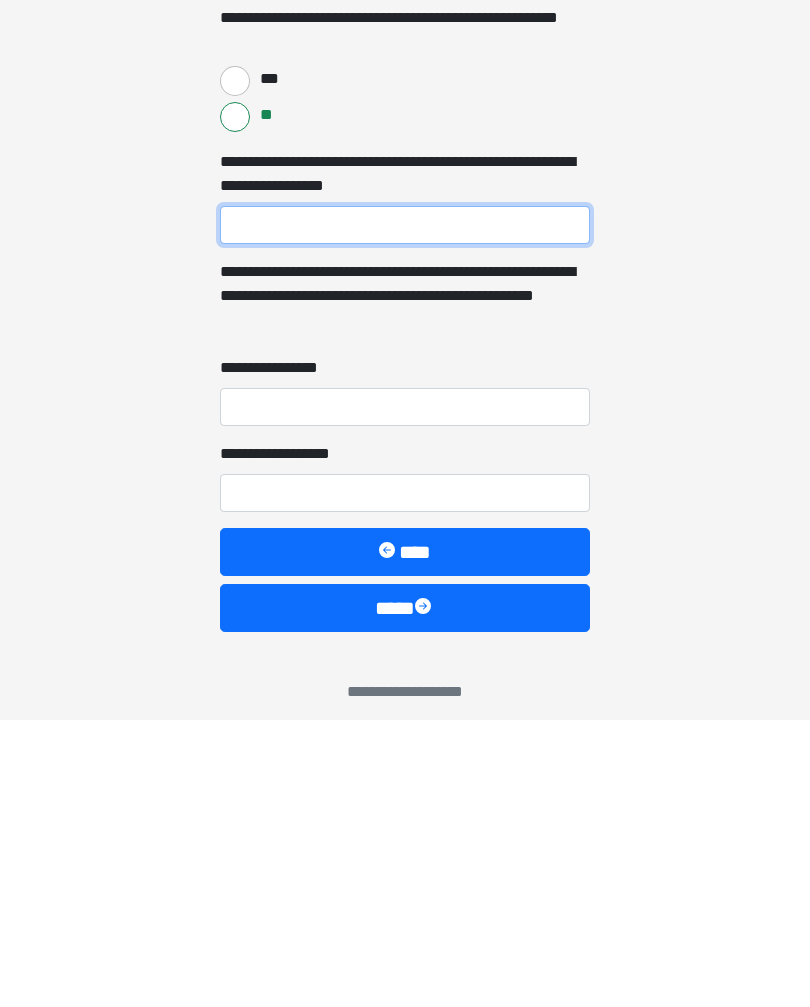 scroll, scrollTop: 2728, scrollLeft: 0, axis: vertical 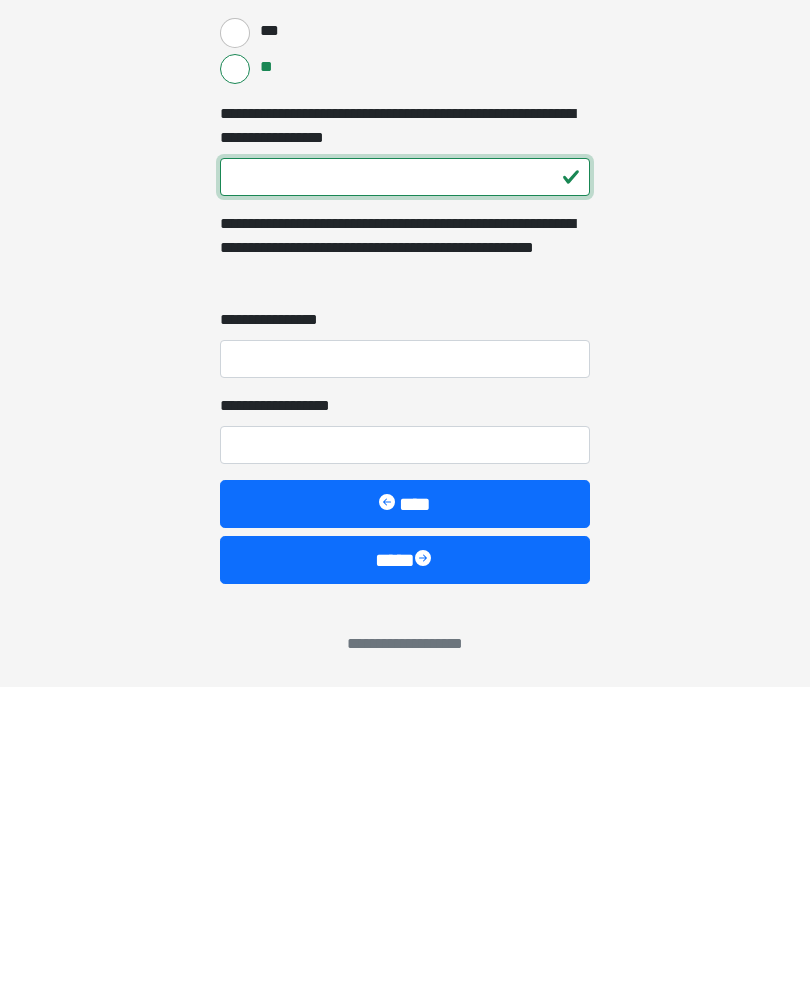 type on "***" 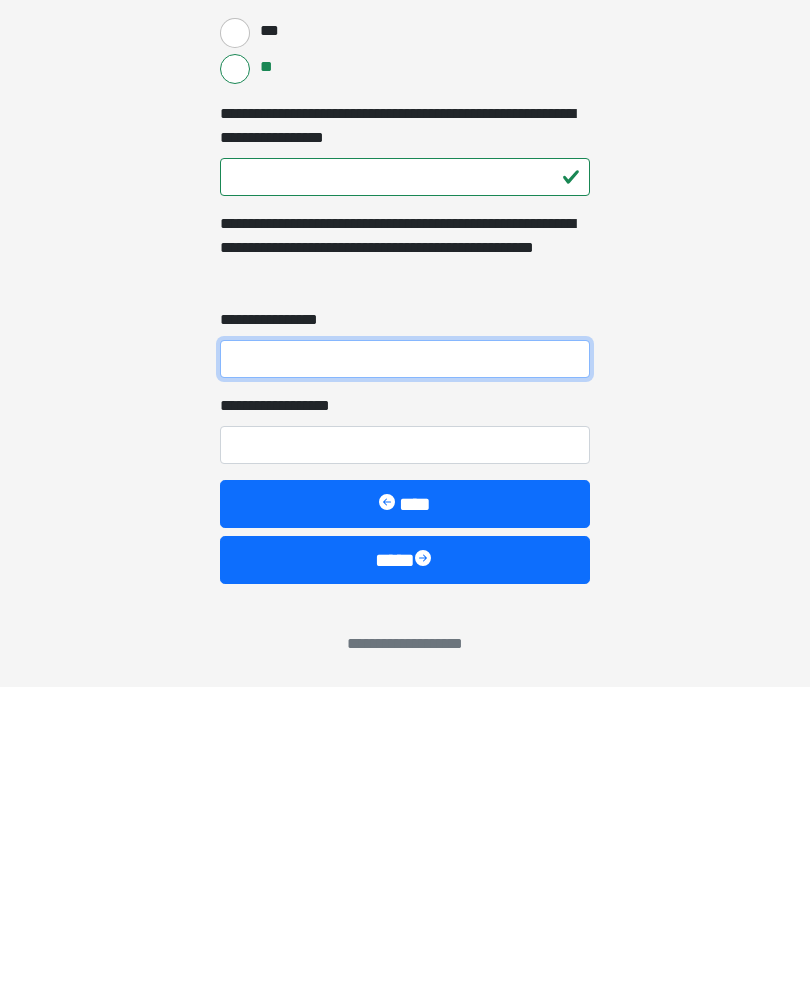click on "**********" at bounding box center (405, 679) 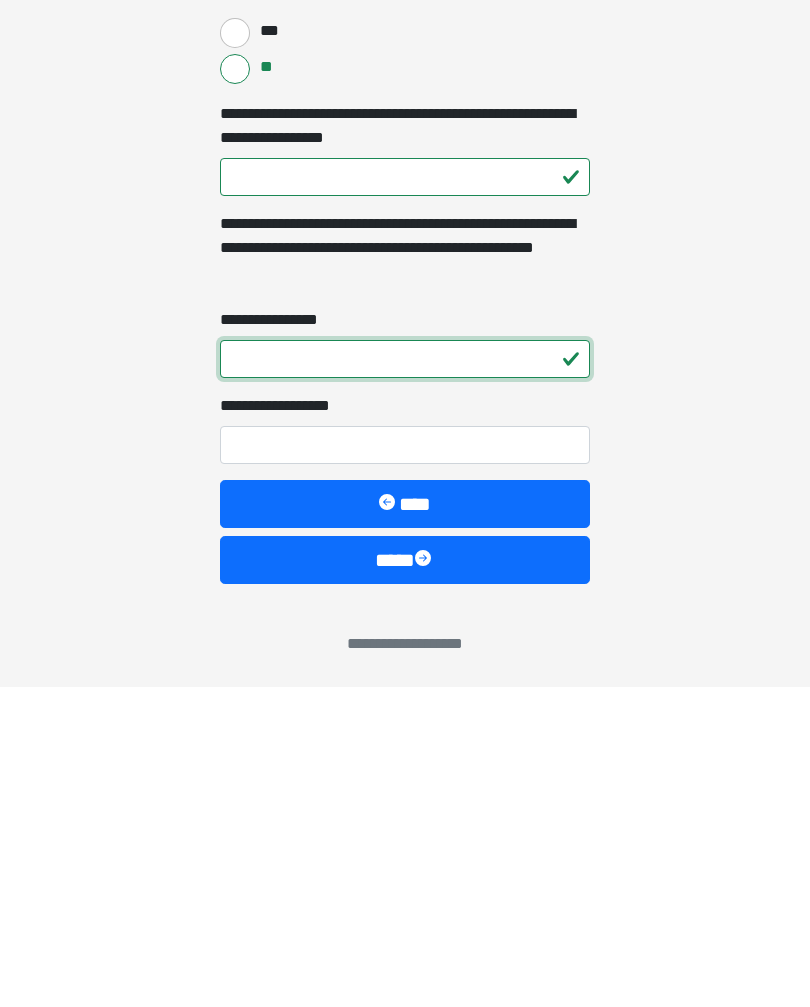 type on "*" 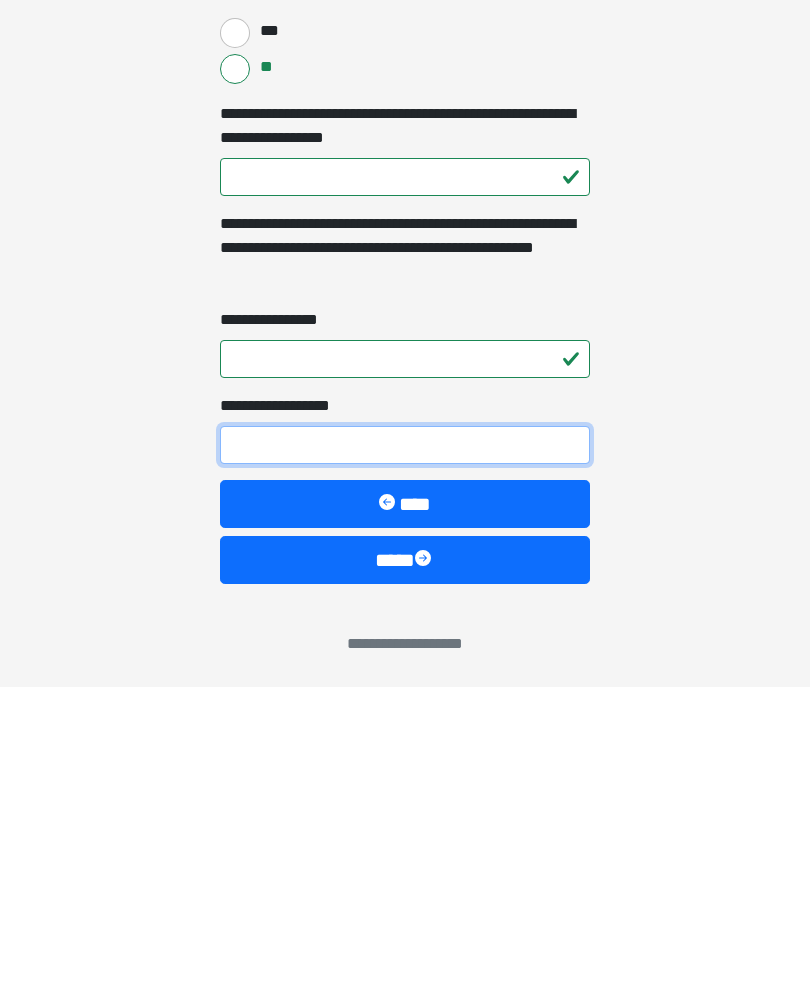 click on "**********" at bounding box center [405, 765] 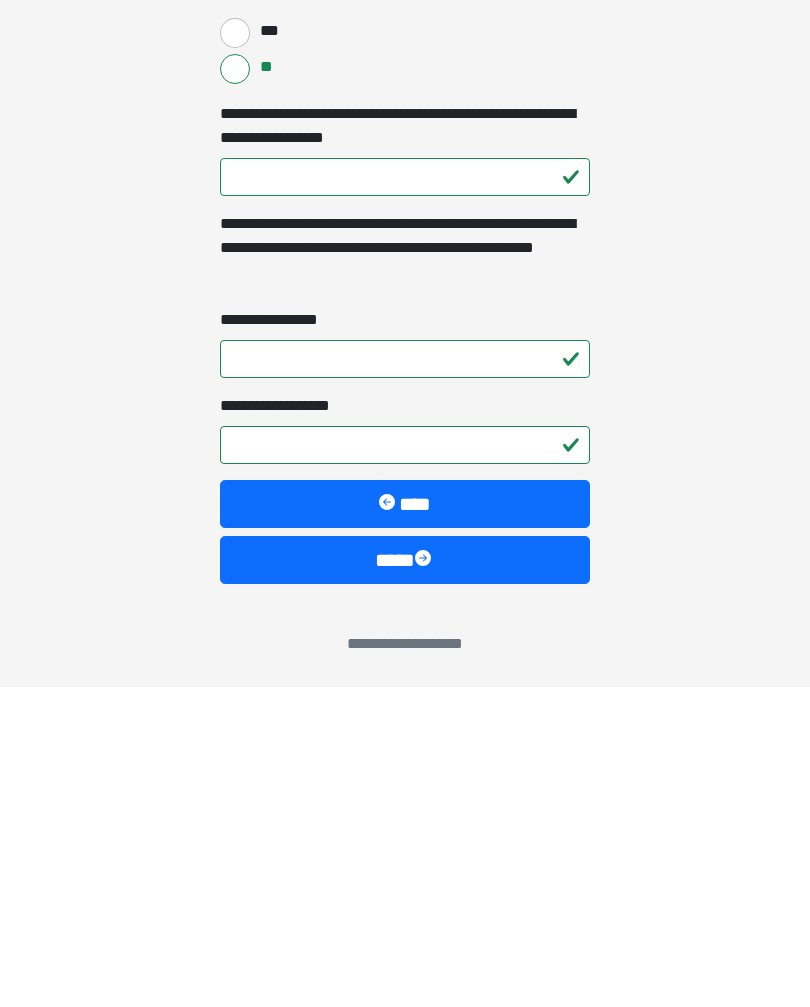 click on "****" at bounding box center [405, 880] 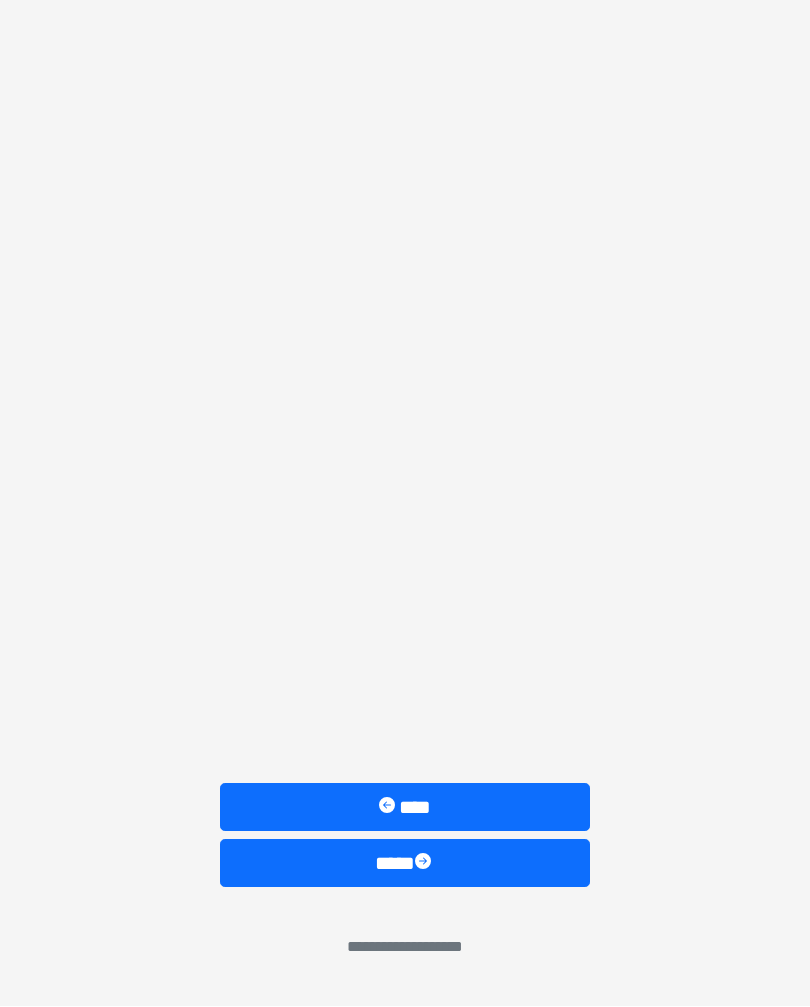 scroll, scrollTop: 0, scrollLeft: 0, axis: both 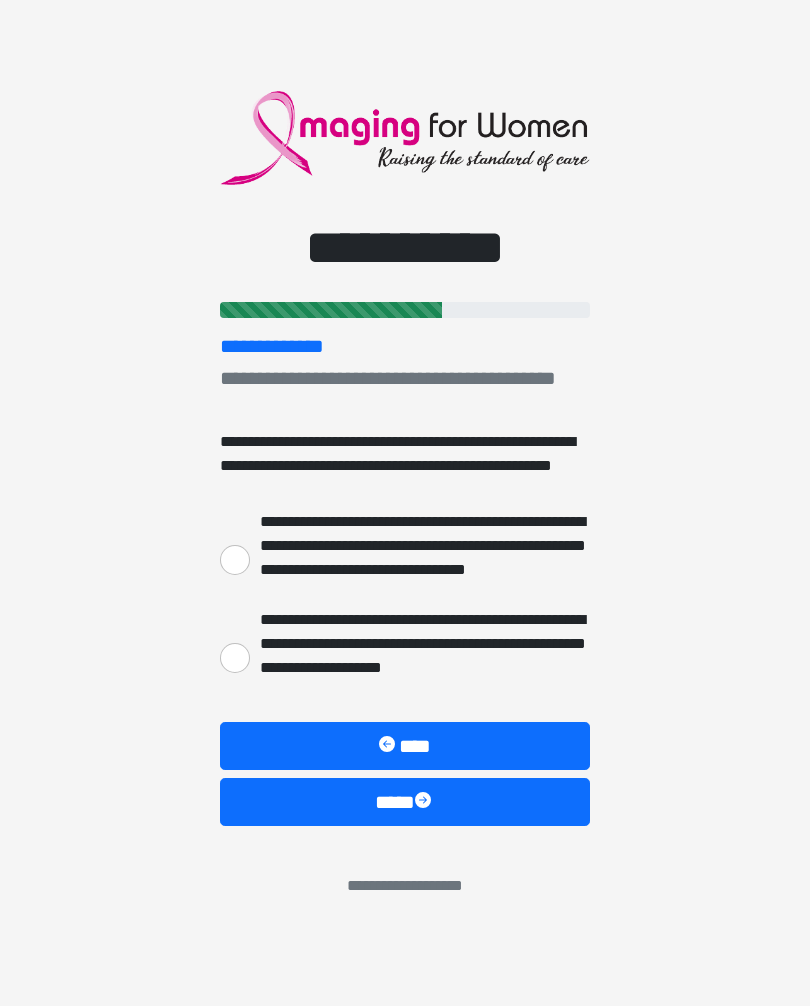 click on "**********" at bounding box center [235, 561] 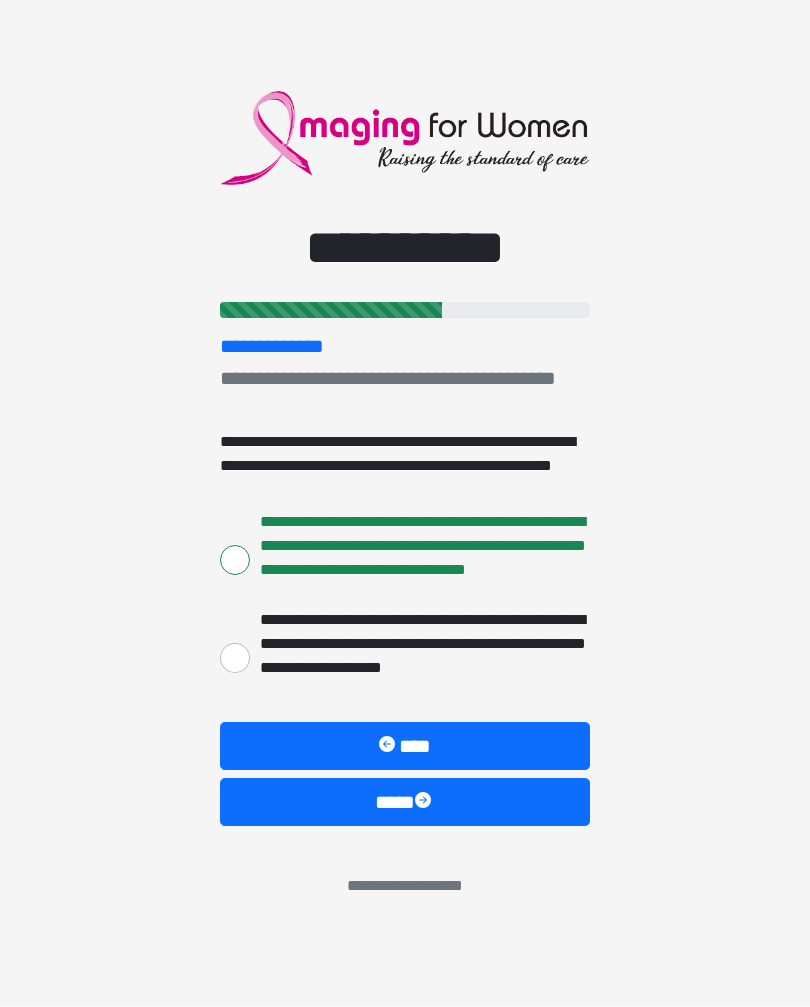 click on "****" at bounding box center (405, 803) 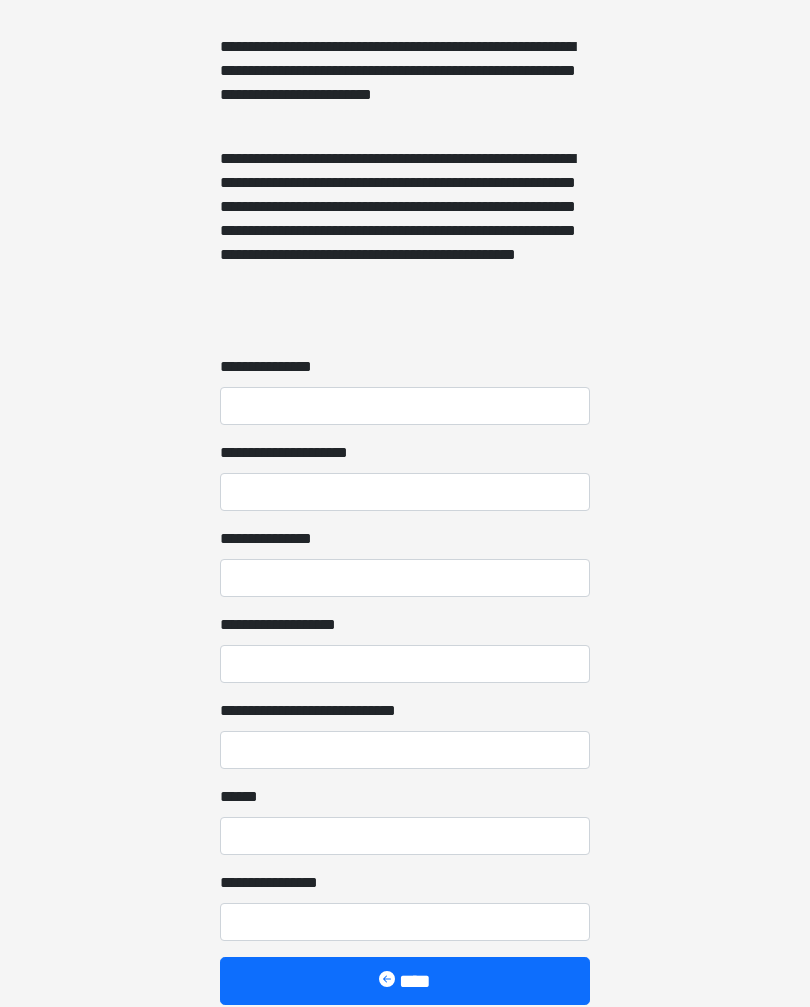scroll, scrollTop: 1433, scrollLeft: 0, axis: vertical 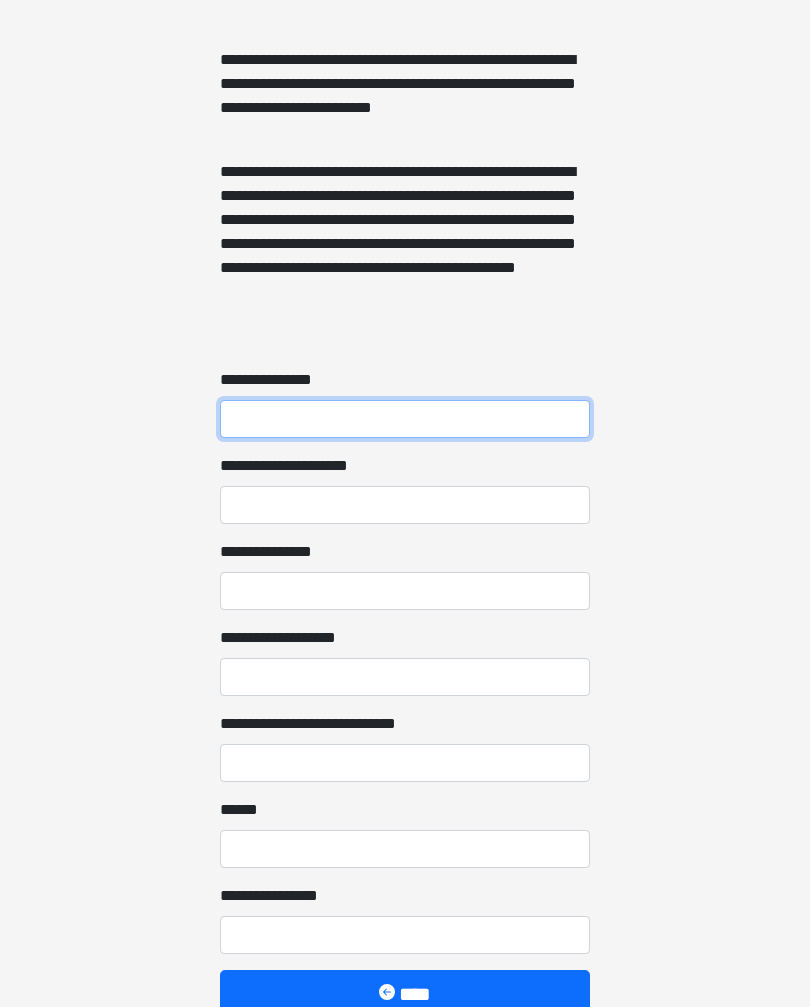 click on "**********" at bounding box center [405, 420] 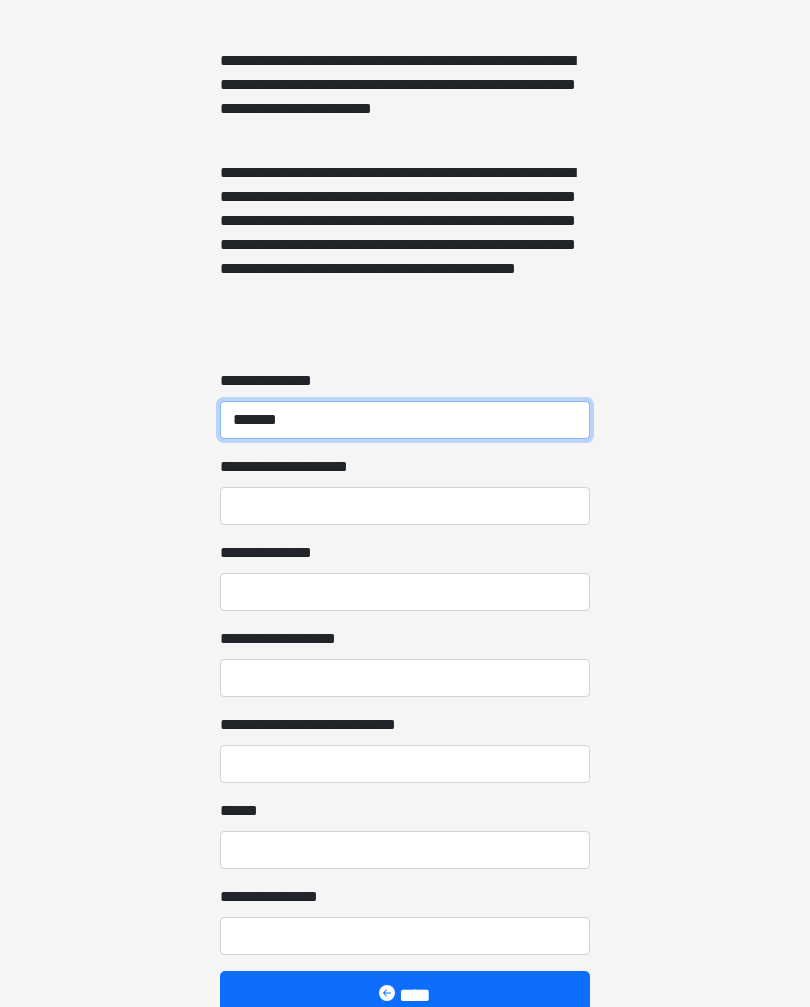 type on "********" 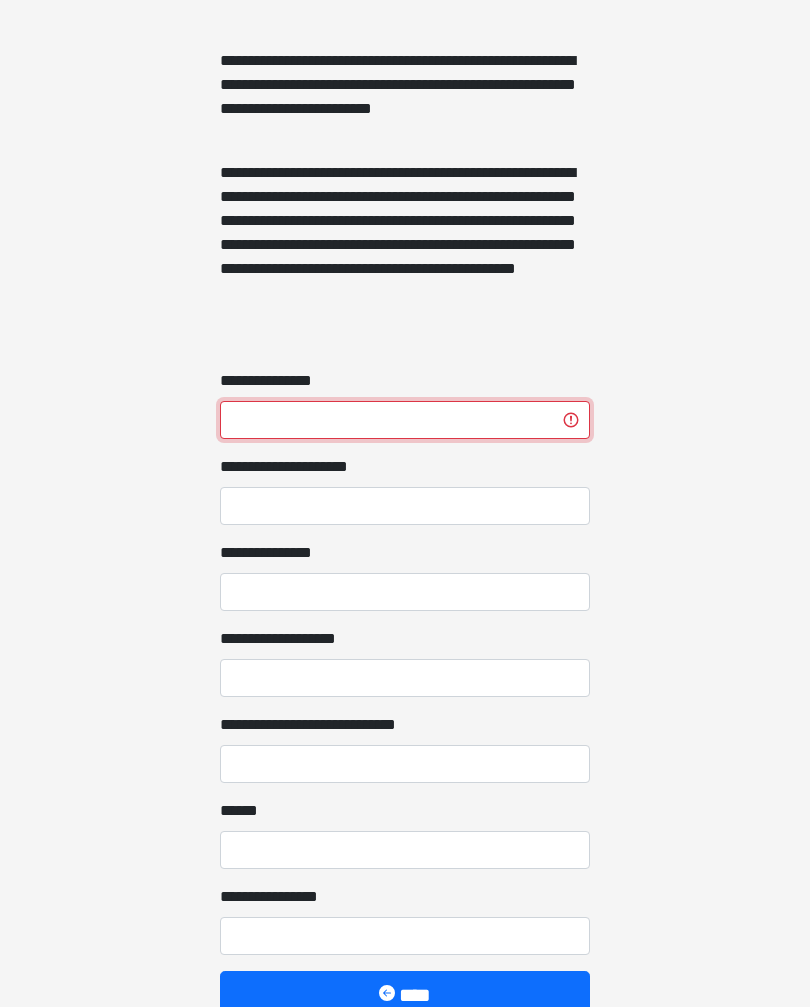 type on "**********" 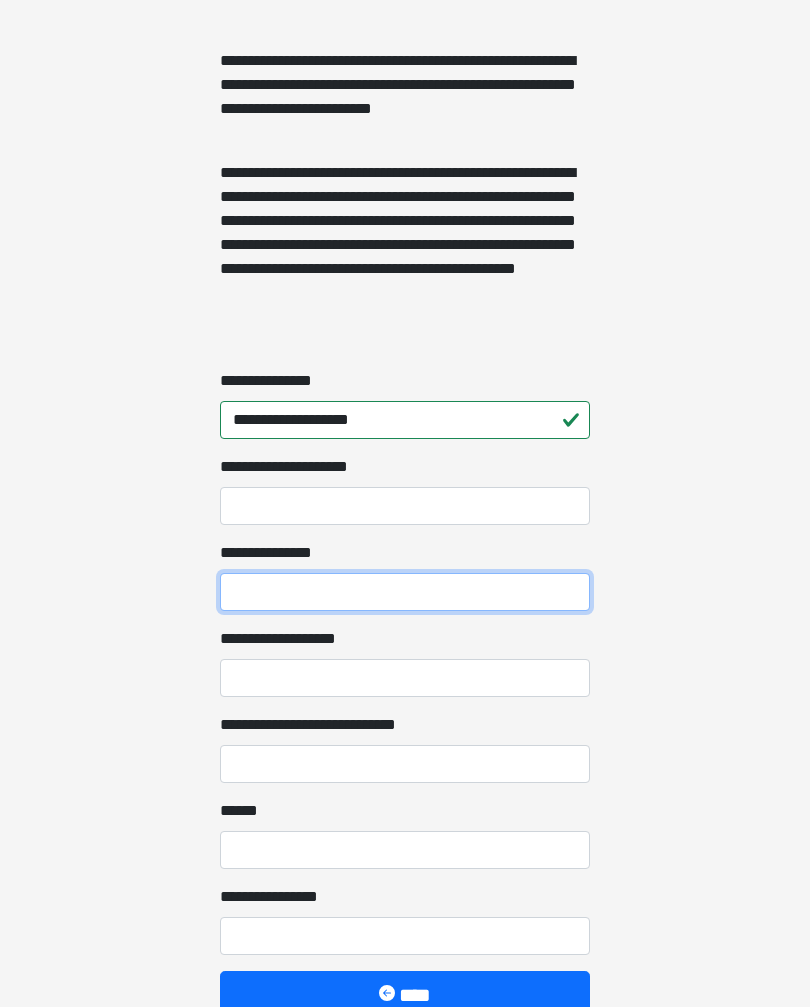 click on "**********" at bounding box center [405, 592] 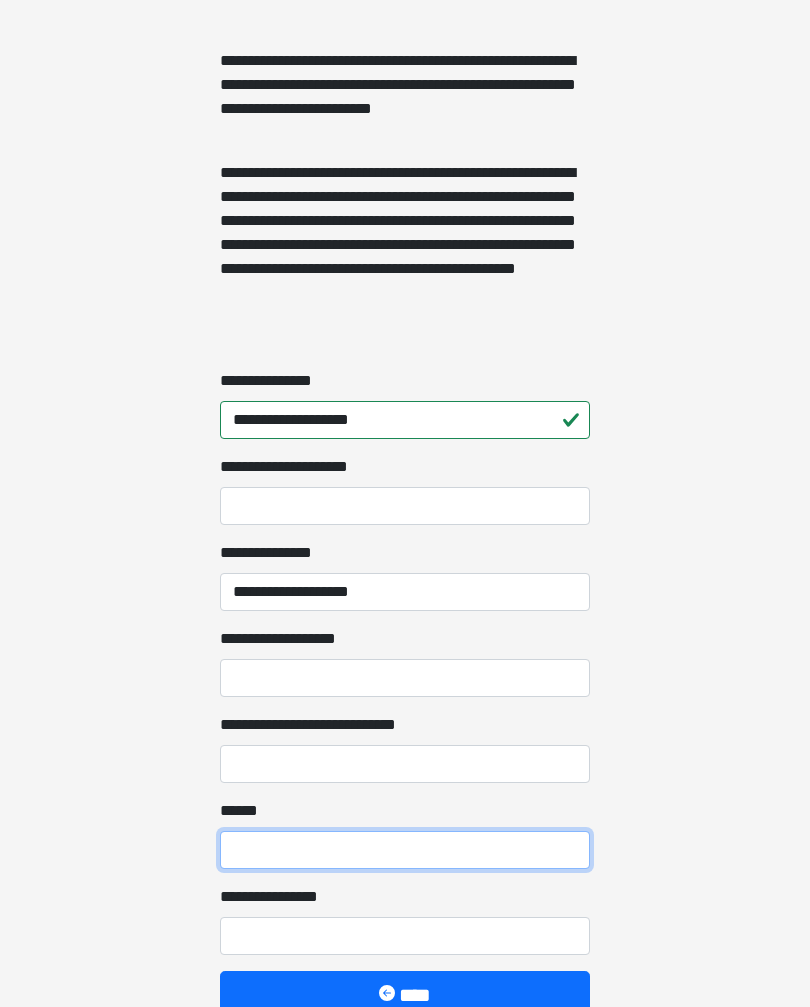 type on "***" 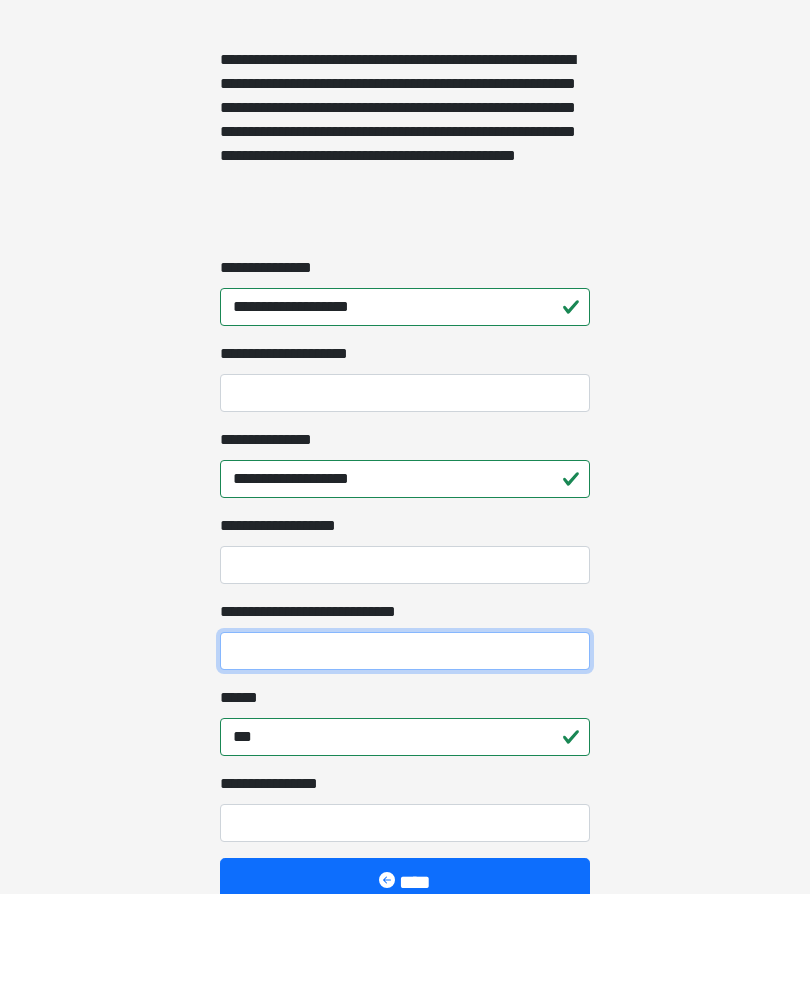 click on "**********" at bounding box center (405, 764) 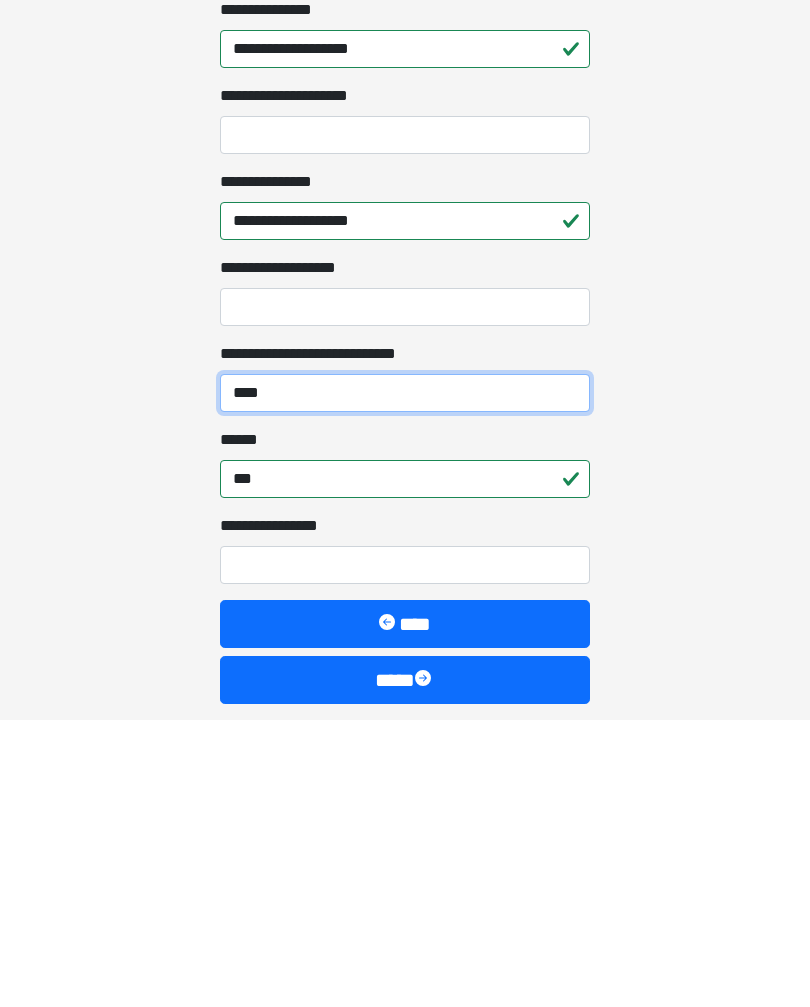 scroll, scrollTop: 1529, scrollLeft: 0, axis: vertical 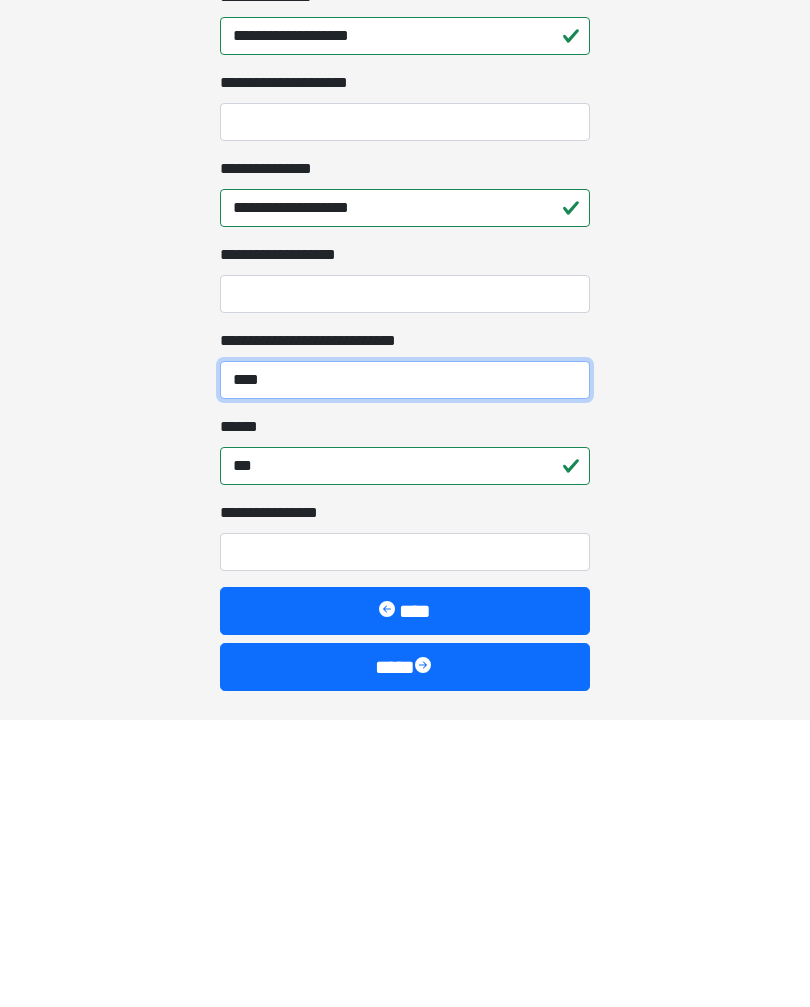 type on "****" 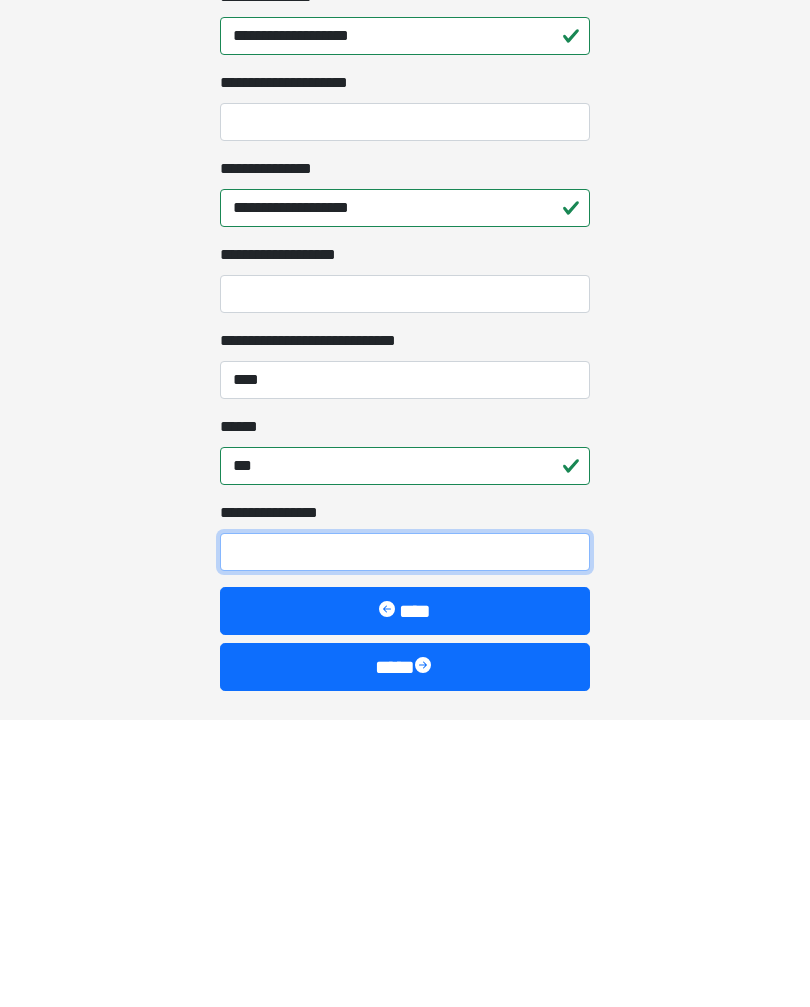 click on "**********" at bounding box center [405, 840] 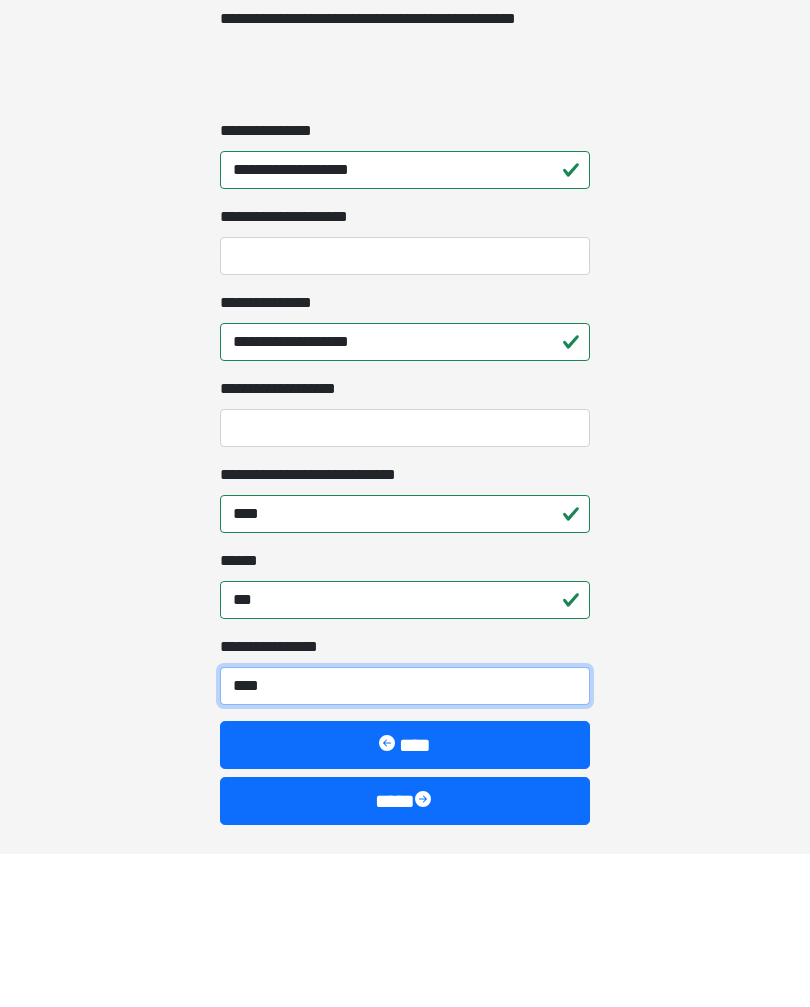 type on "****" 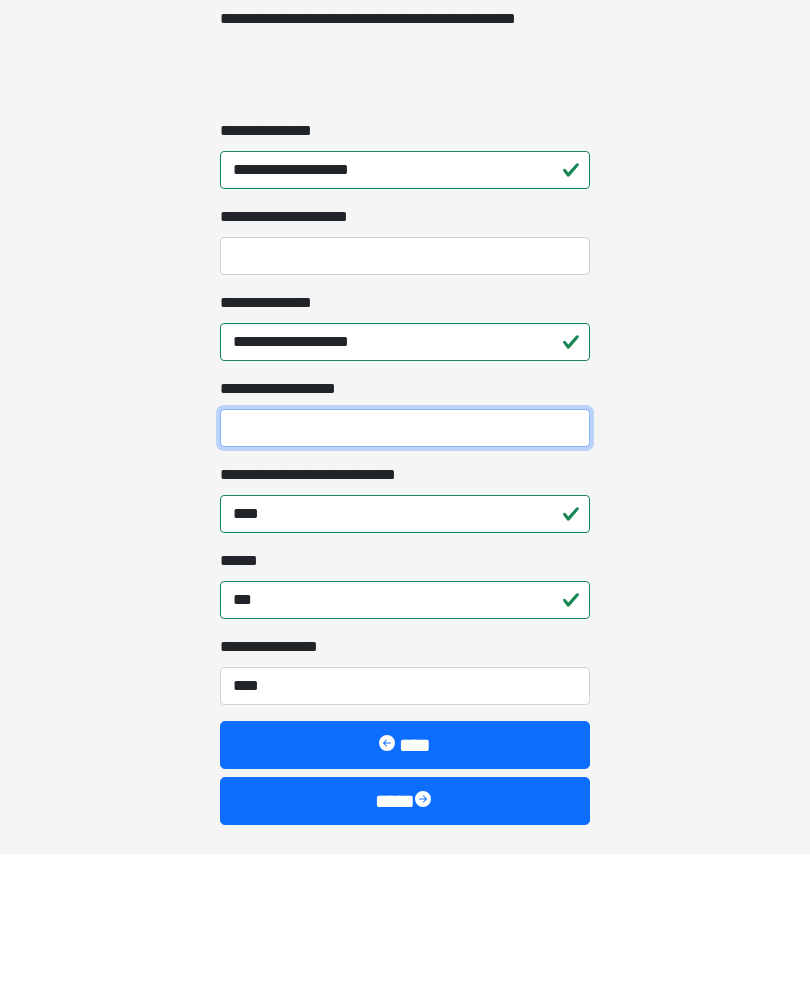 click on "**********" at bounding box center (405, 582) 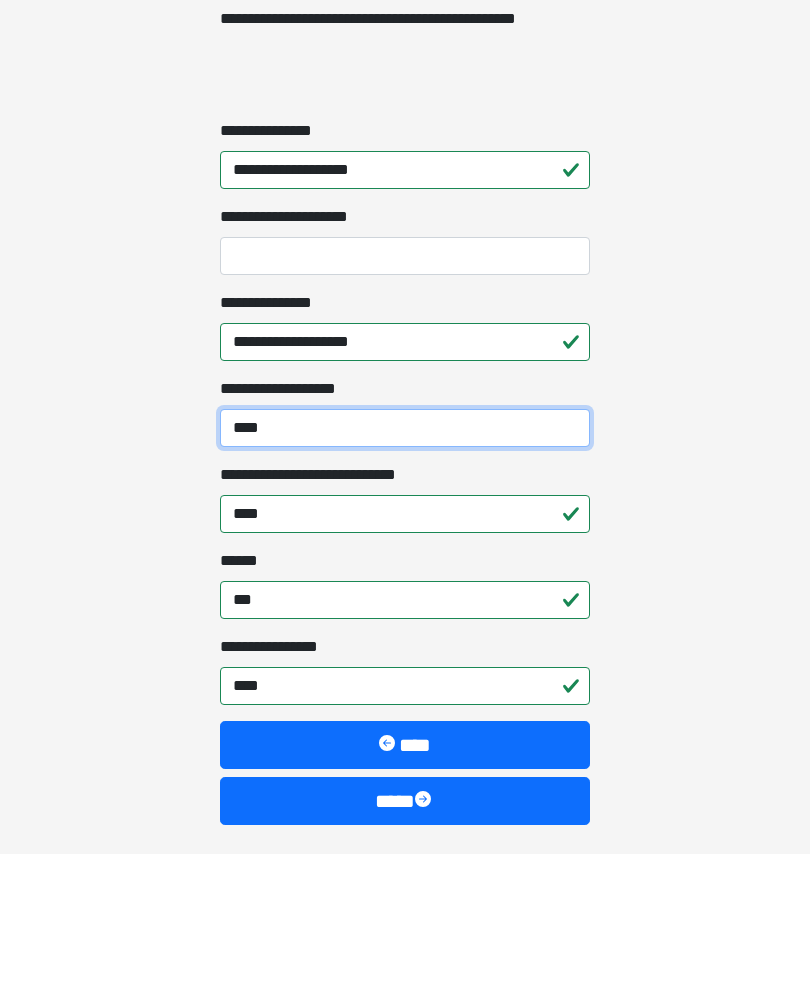 type on "*****" 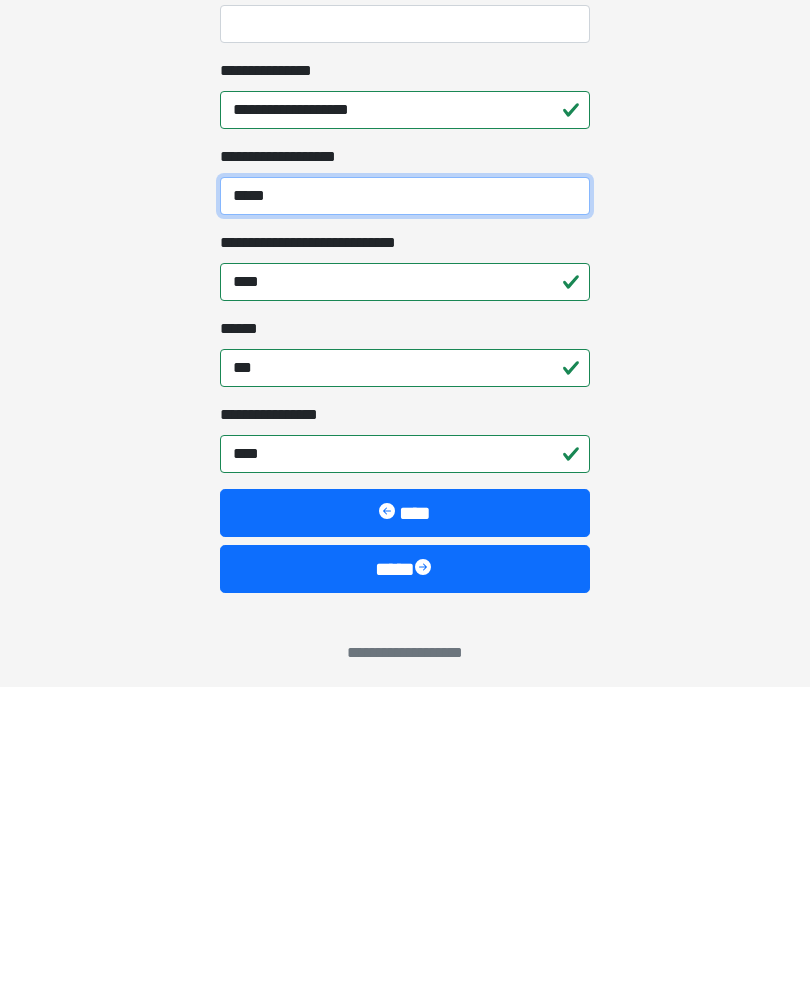 scroll, scrollTop: 1604, scrollLeft: 0, axis: vertical 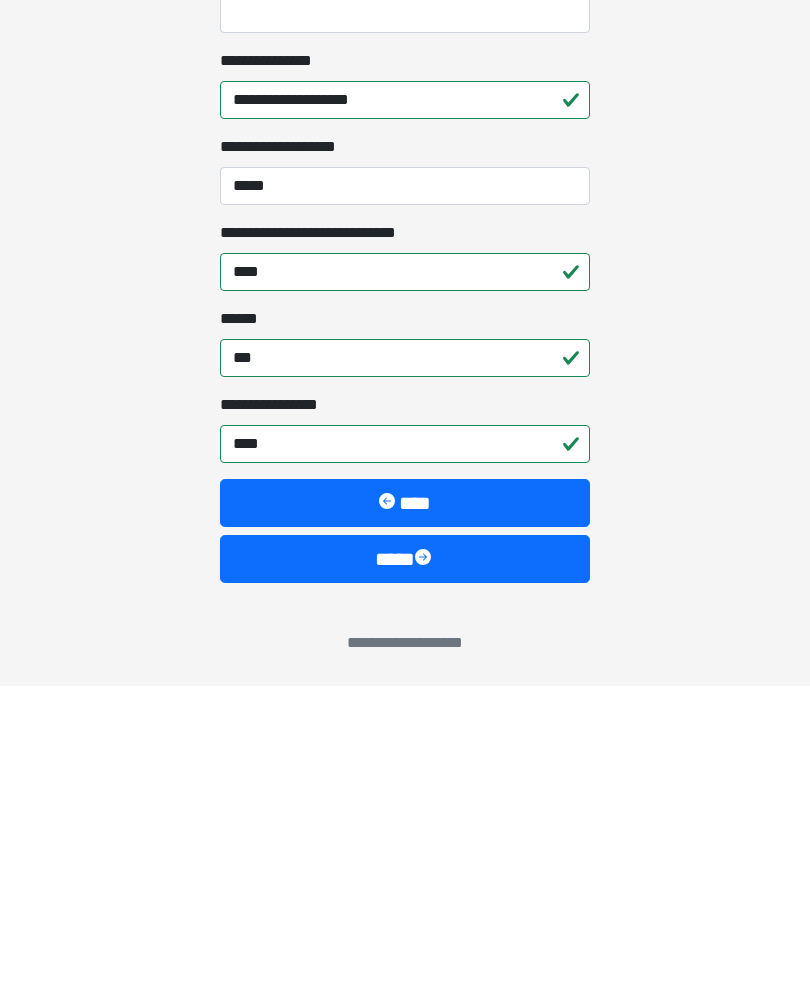 click on "****" at bounding box center (405, 880) 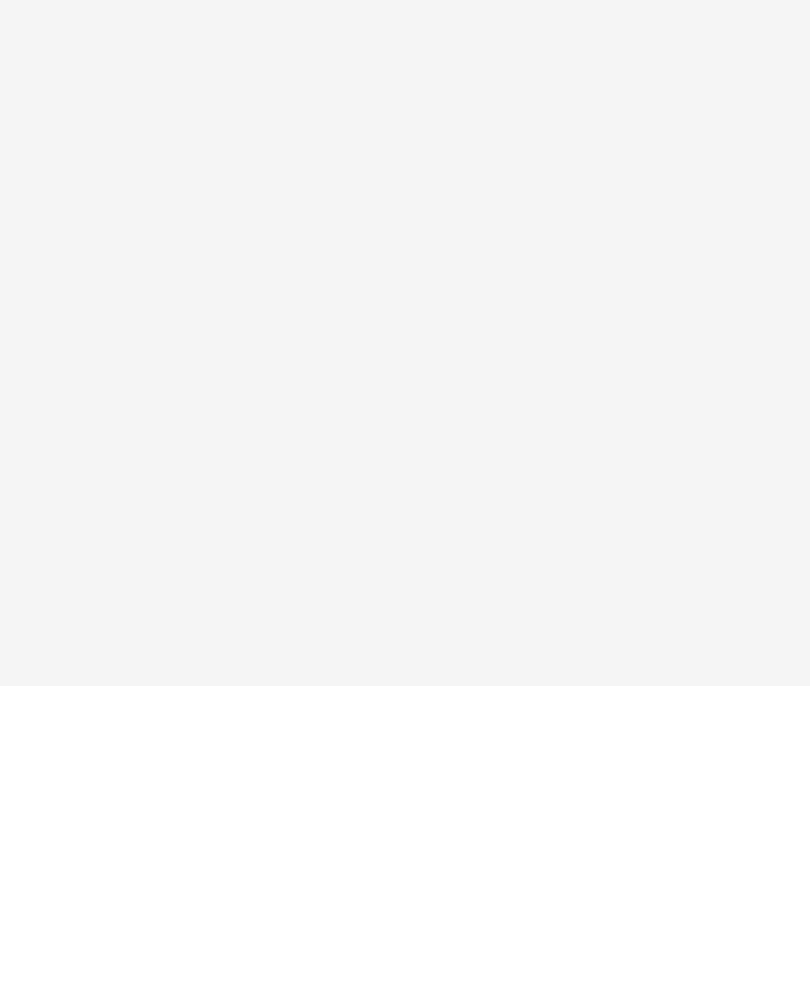 scroll, scrollTop: 0, scrollLeft: 0, axis: both 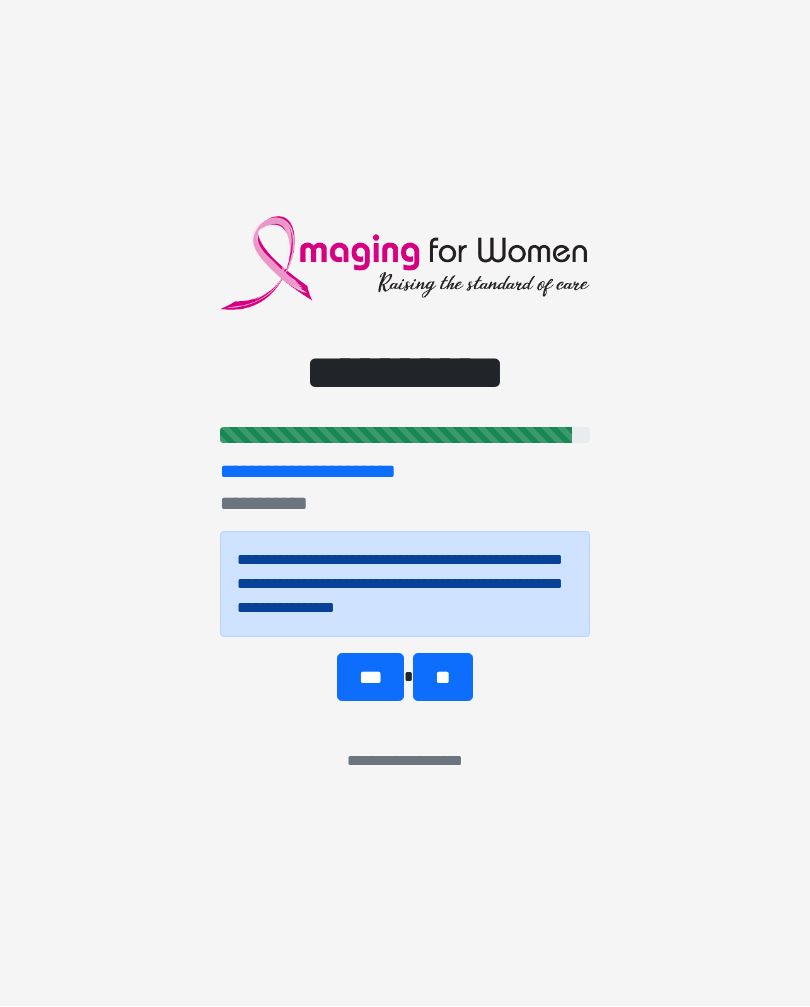 click on "**" at bounding box center [443, 678] 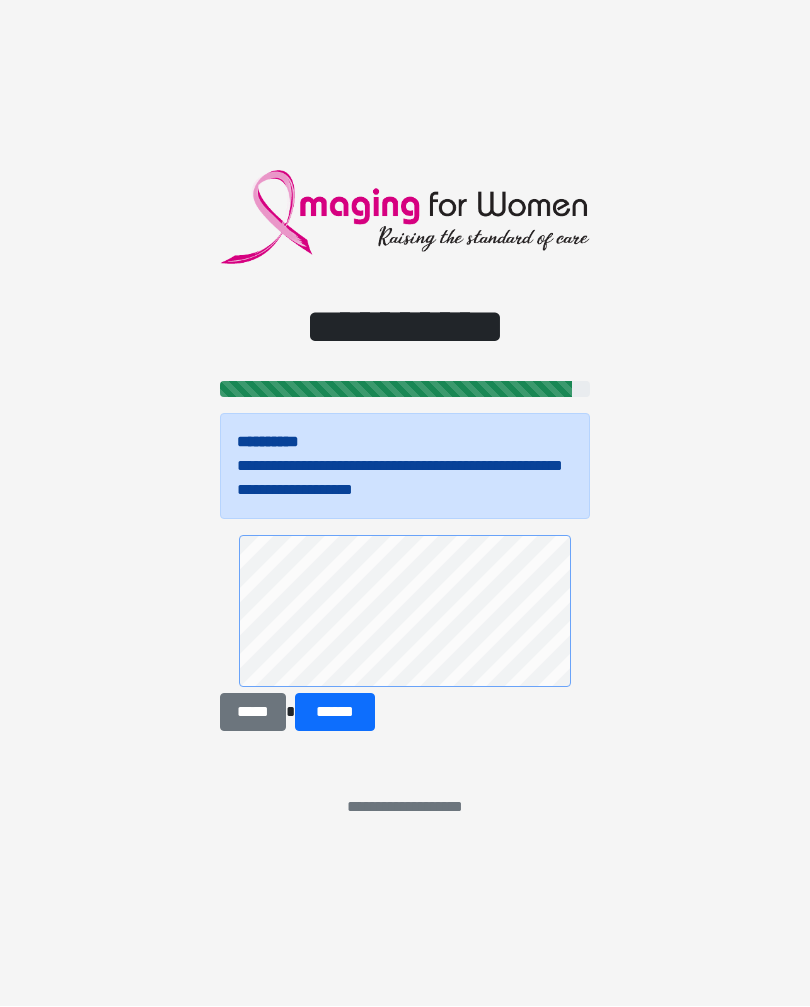 click on "******" at bounding box center (335, 713) 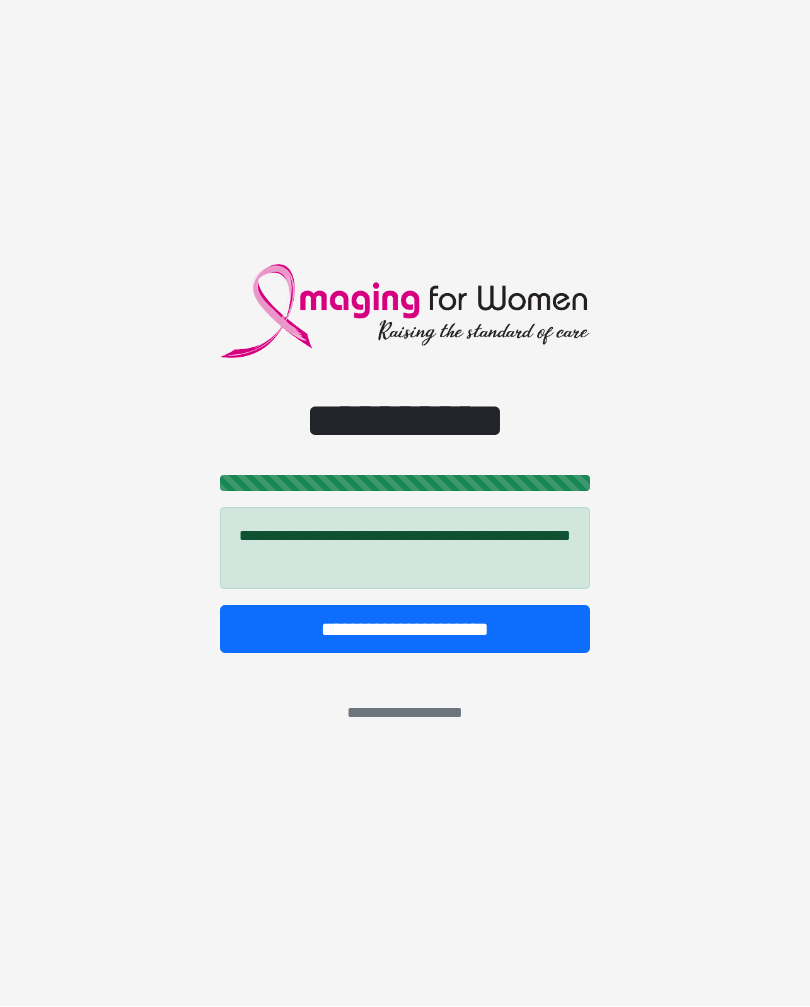 click on "**********" at bounding box center [405, 630] 